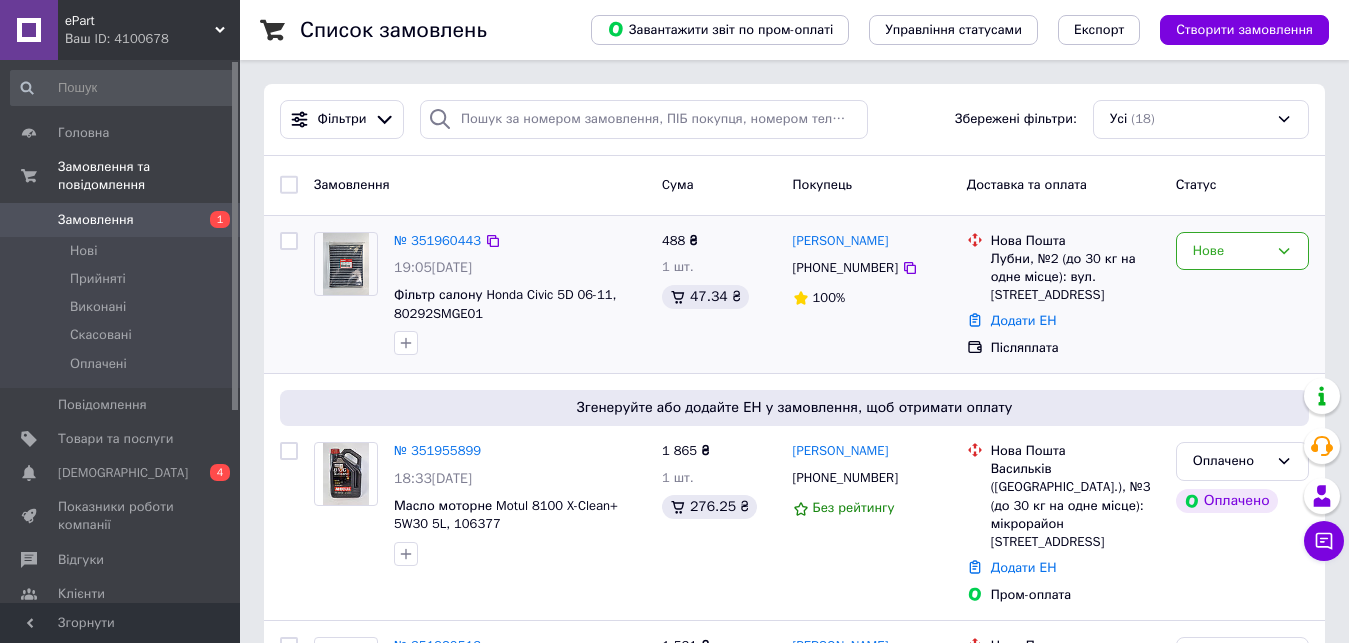 scroll, scrollTop: 0, scrollLeft: 0, axis: both 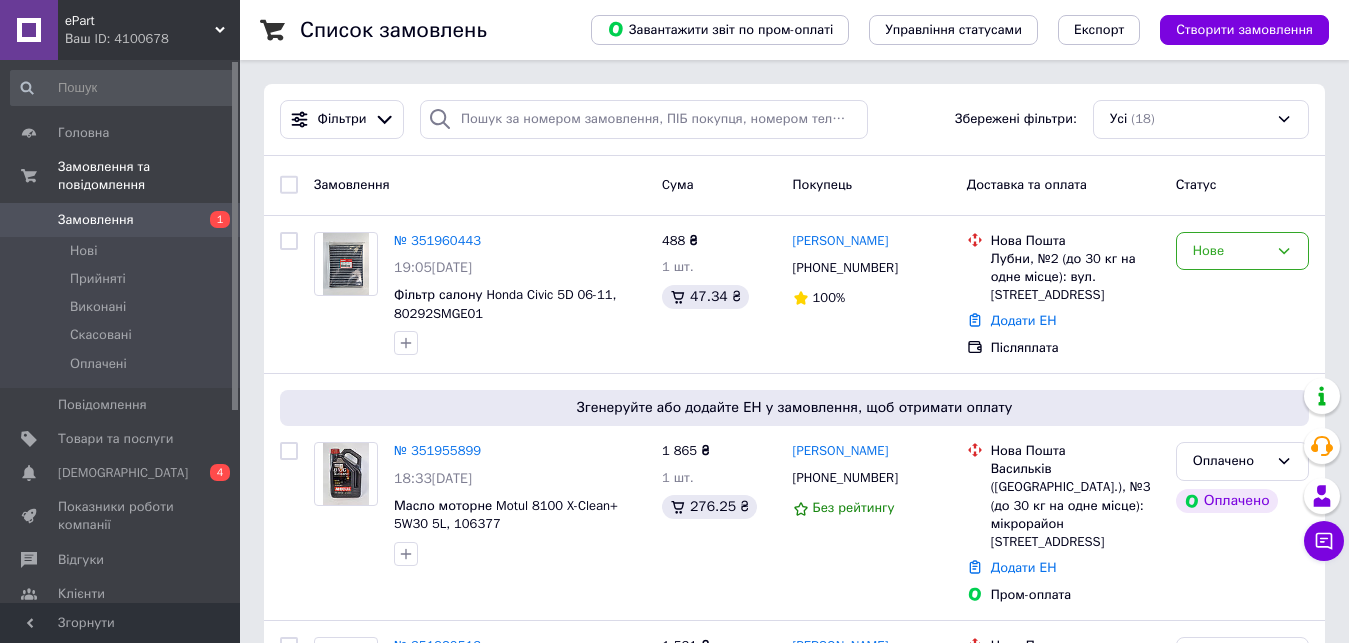 click on "Замовлення 1" at bounding box center (123, 220) 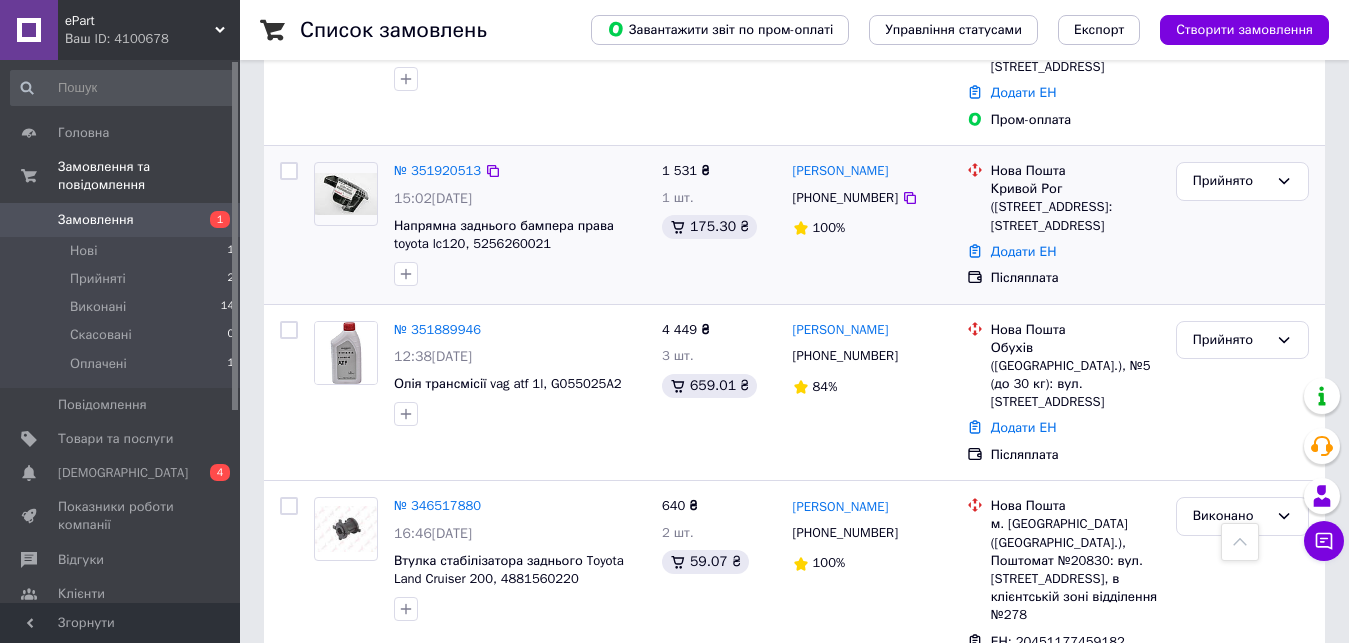 scroll, scrollTop: 600, scrollLeft: 0, axis: vertical 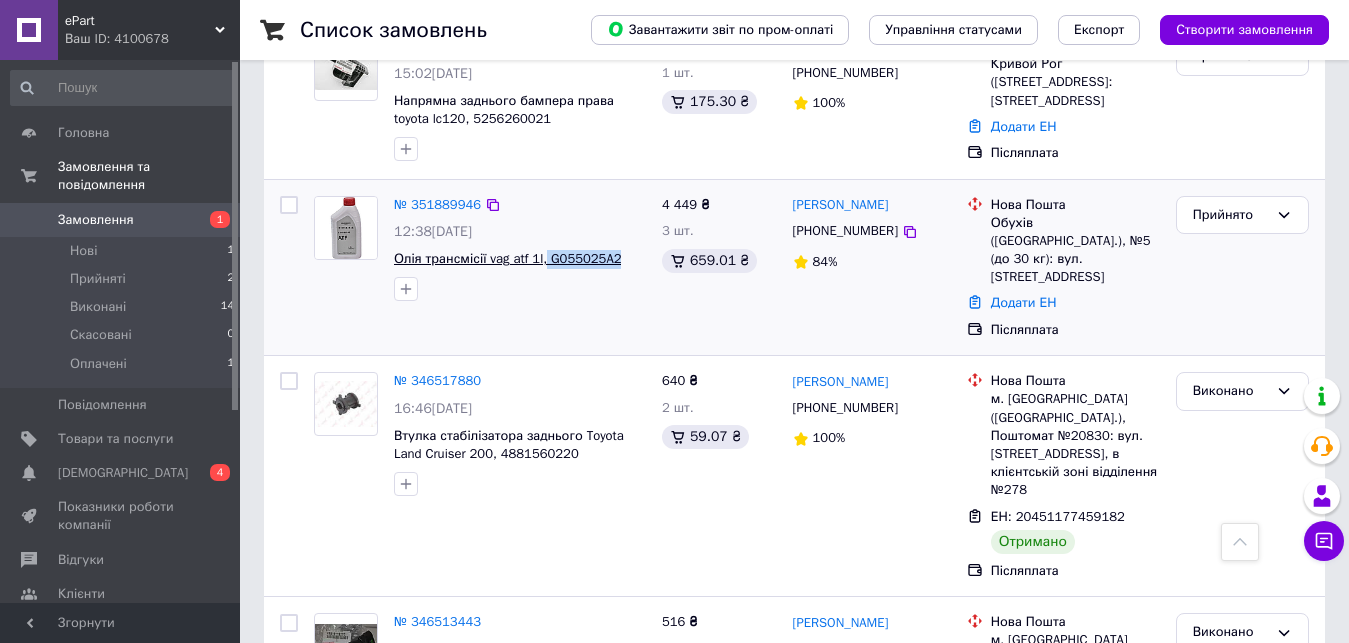 drag, startPoint x: 610, startPoint y: 296, endPoint x: 542, endPoint y: 298, distance: 68.0294 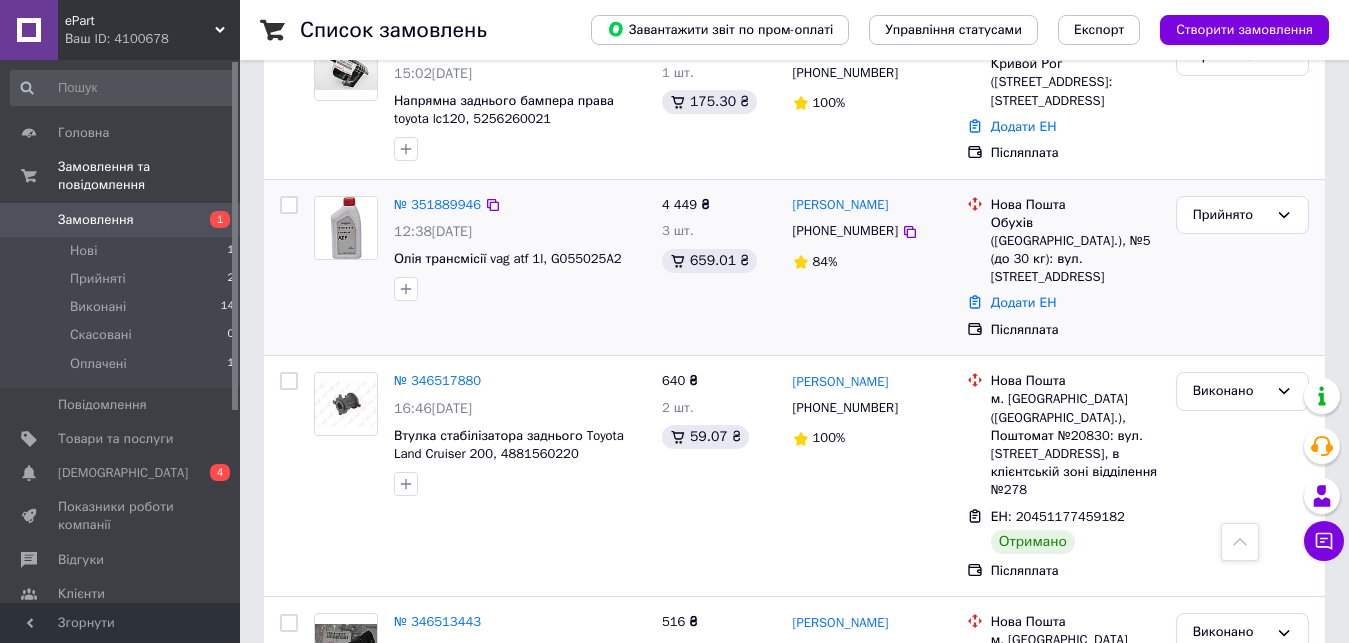 click at bounding box center [520, 289] 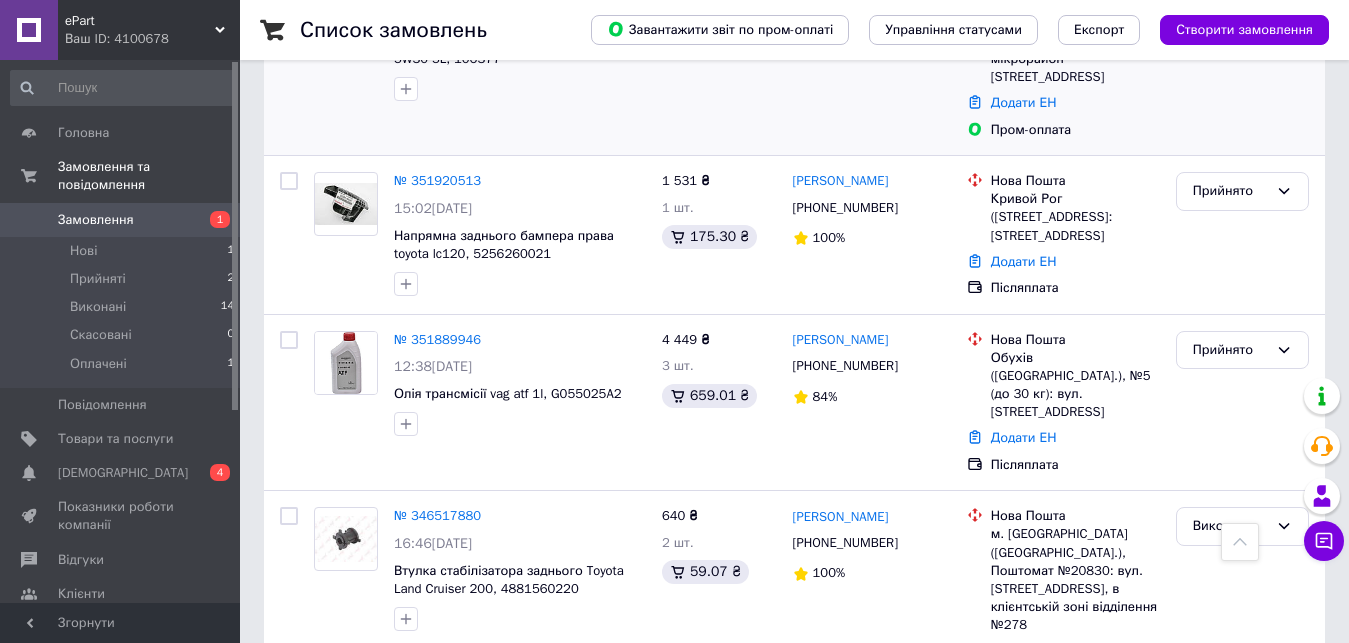 scroll, scrollTop: 500, scrollLeft: 0, axis: vertical 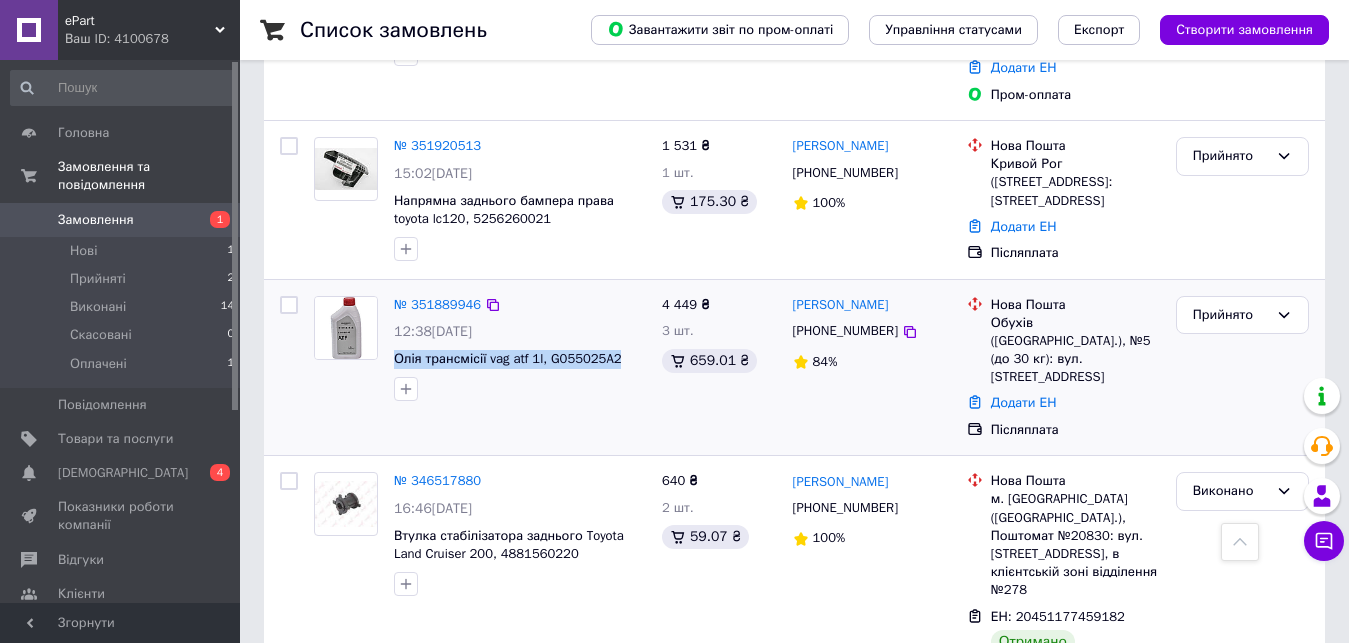 drag, startPoint x: 390, startPoint y: 389, endPoint x: 615, endPoint y: 386, distance: 225.02 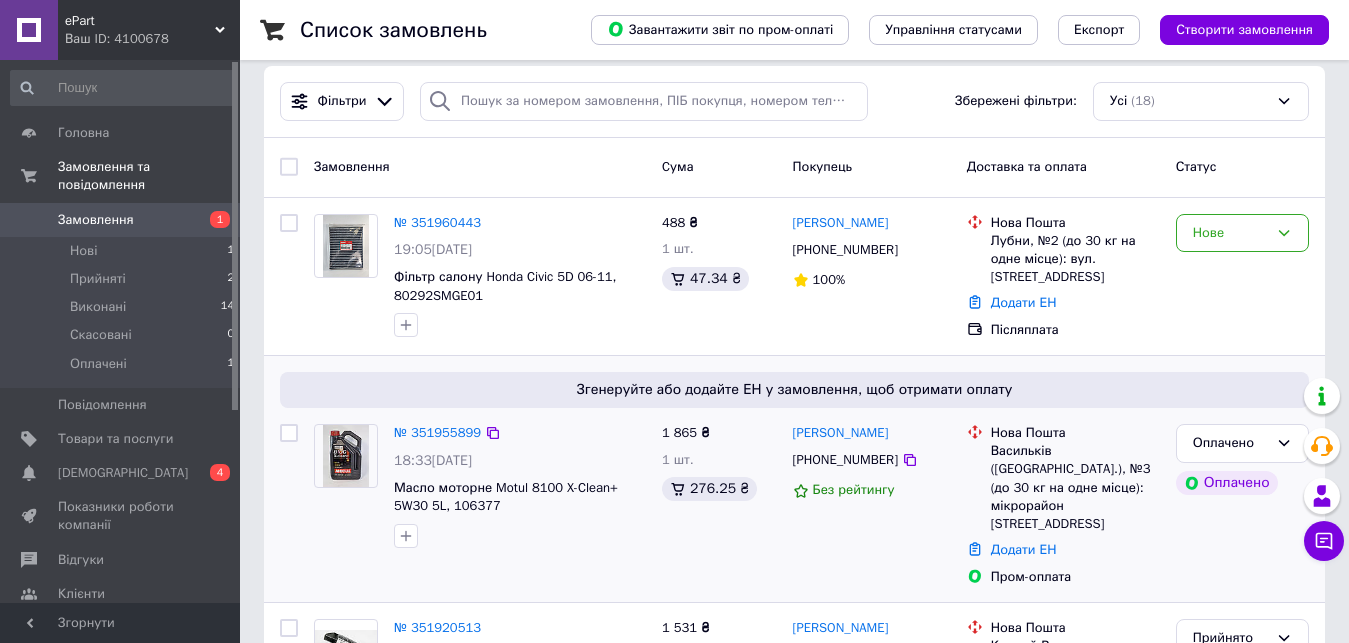 scroll, scrollTop: 0, scrollLeft: 0, axis: both 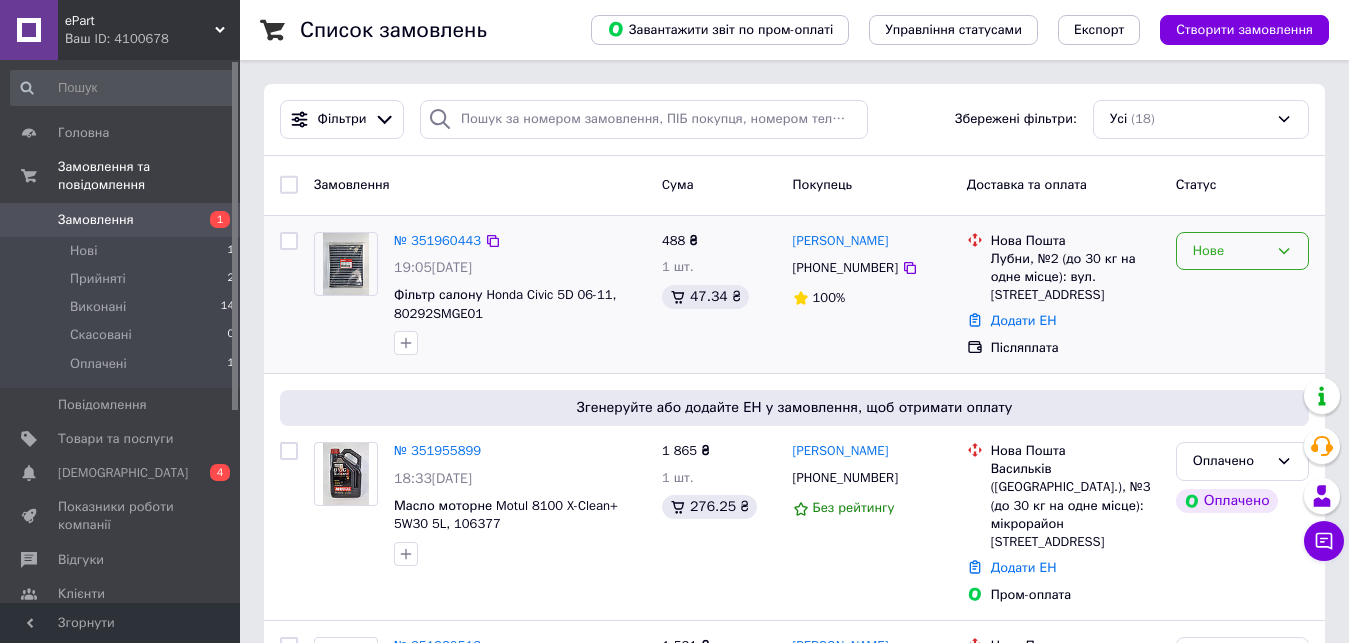 click on "Нове" at bounding box center (1242, 251) 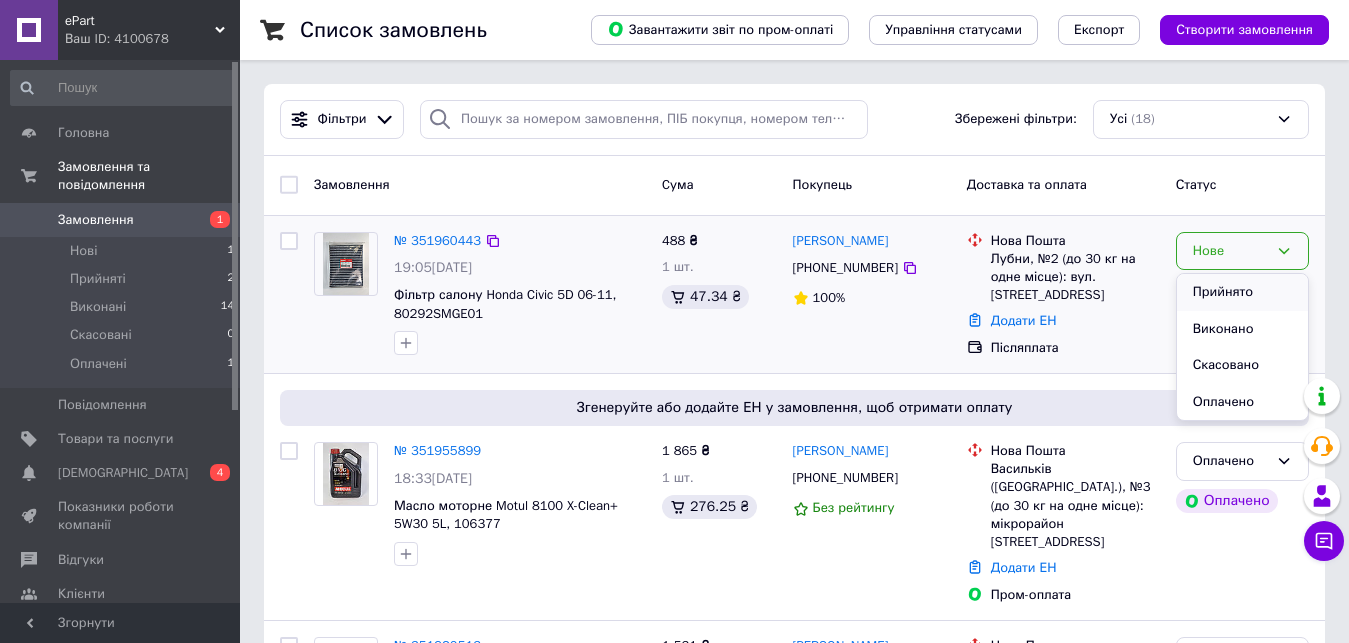 click on "Прийнято" at bounding box center [1242, 292] 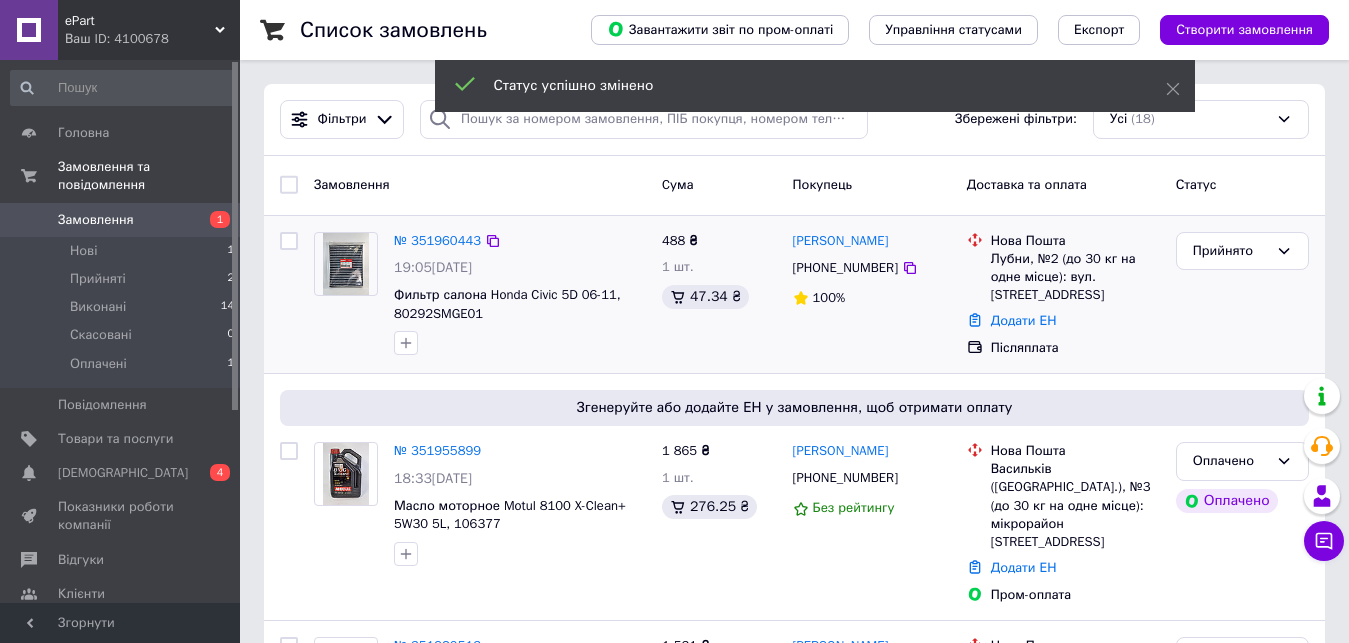 scroll, scrollTop: 100, scrollLeft: 0, axis: vertical 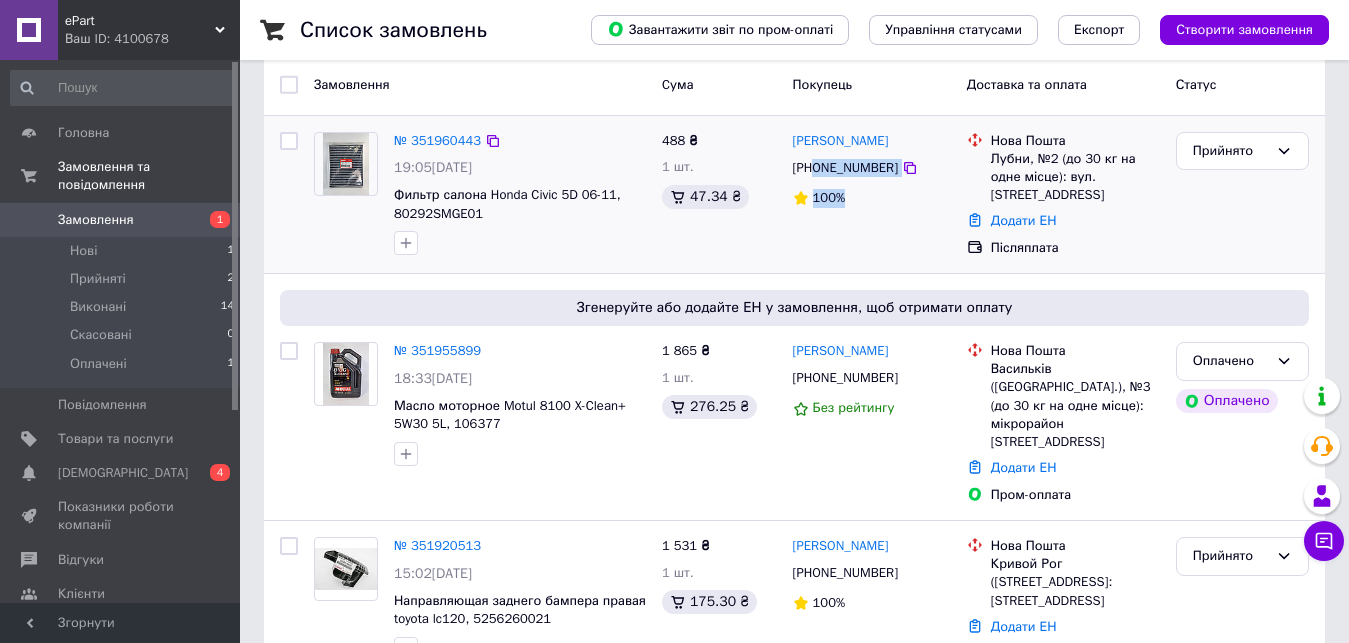 drag, startPoint x: 817, startPoint y: 168, endPoint x: 879, endPoint y: 182, distance: 63.560993 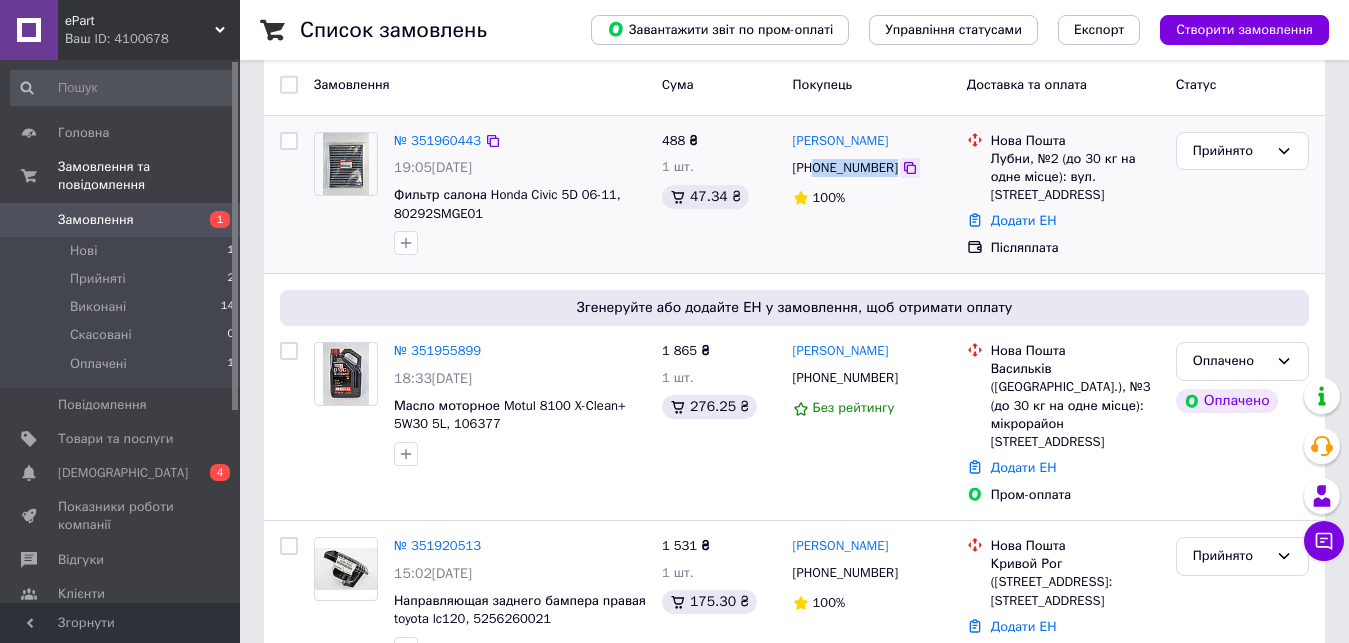 drag, startPoint x: 860, startPoint y: 170, endPoint x: 894, endPoint y: 175, distance: 34.36568 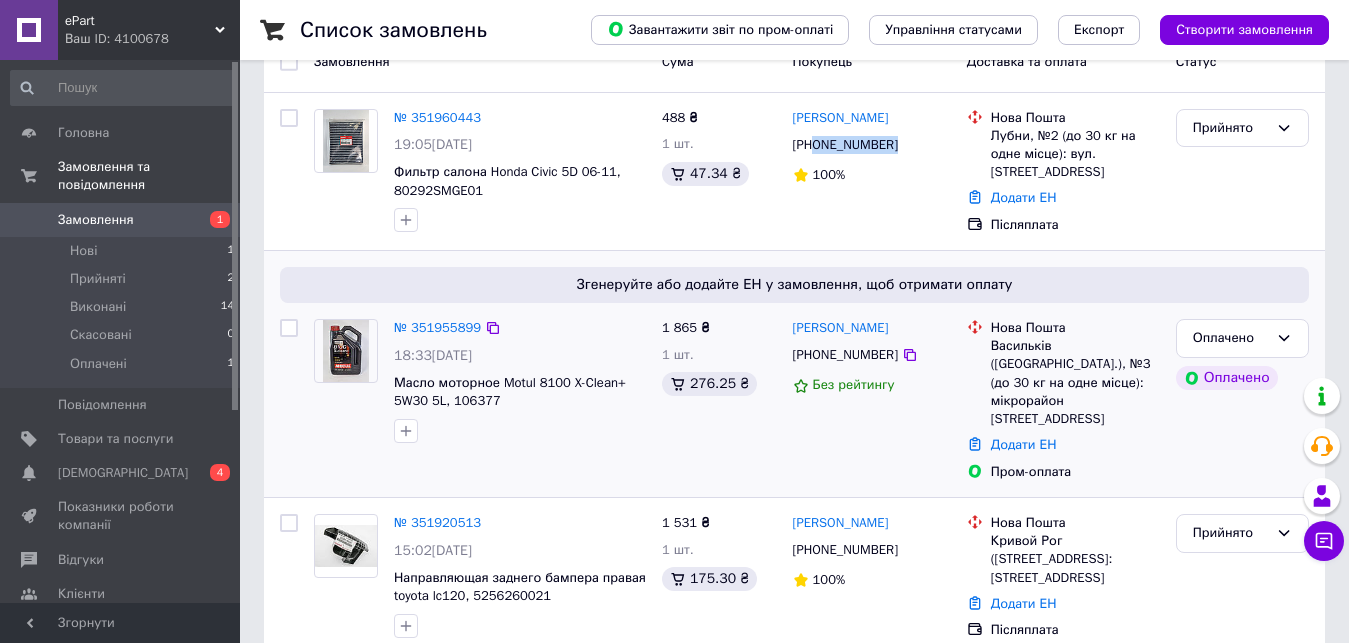 scroll, scrollTop: 200, scrollLeft: 0, axis: vertical 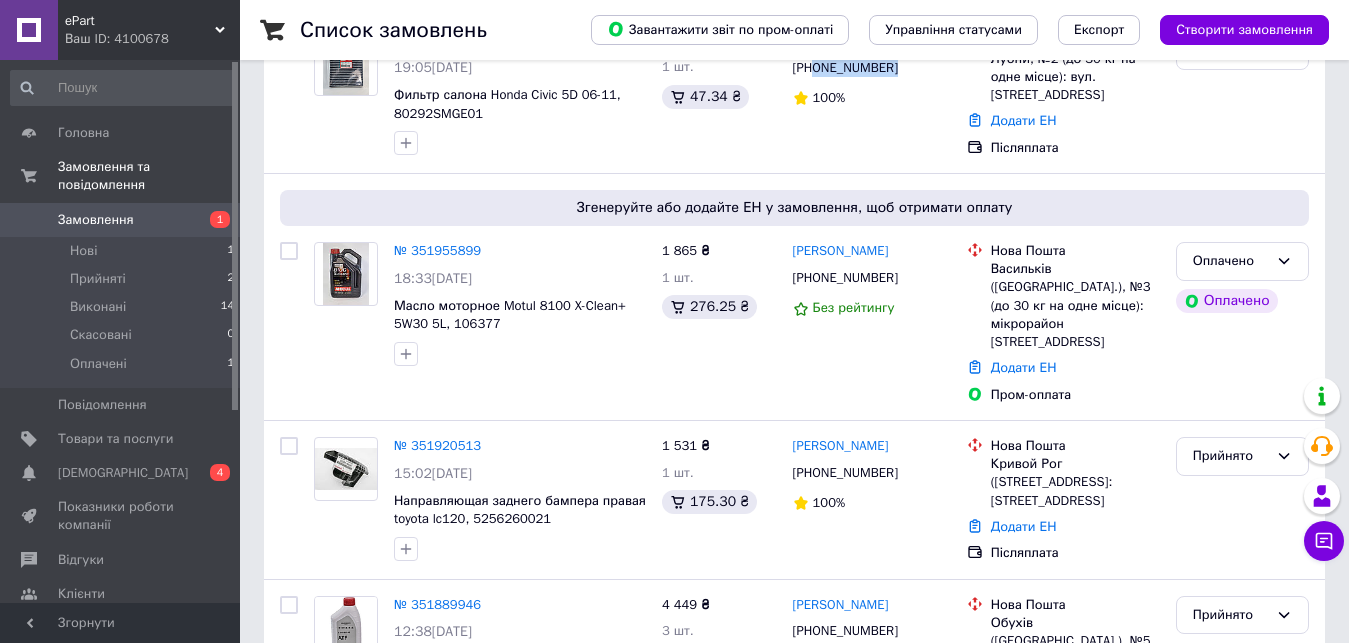 click on "№ 351955899" at bounding box center (437, 250) 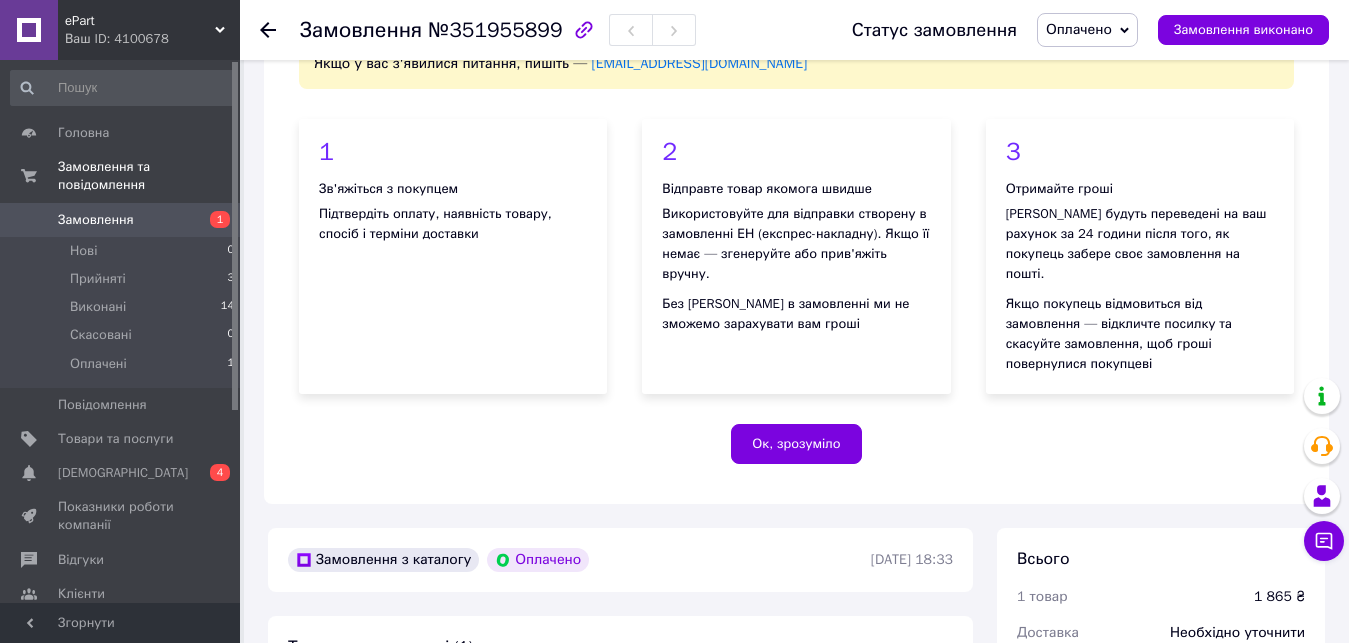 scroll, scrollTop: 200, scrollLeft: 0, axis: vertical 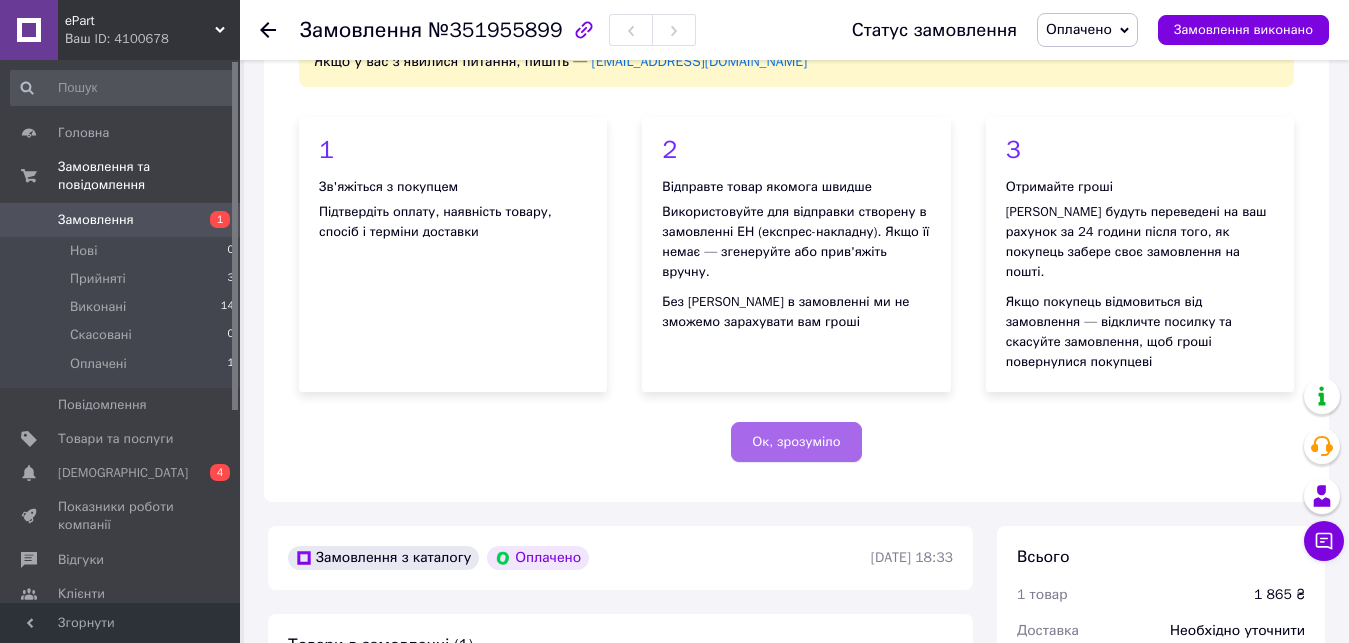 click on "Ок, зрозуміло" at bounding box center [796, 442] 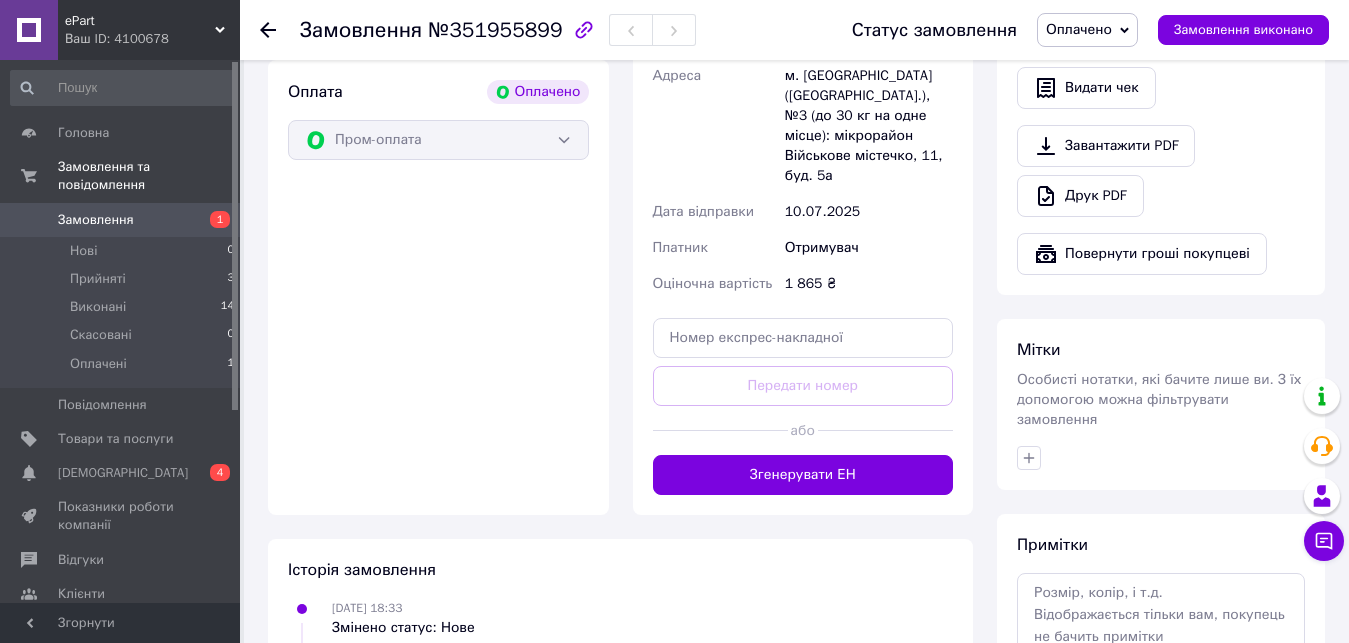 scroll, scrollTop: 700, scrollLeft: 0, axis: vertical 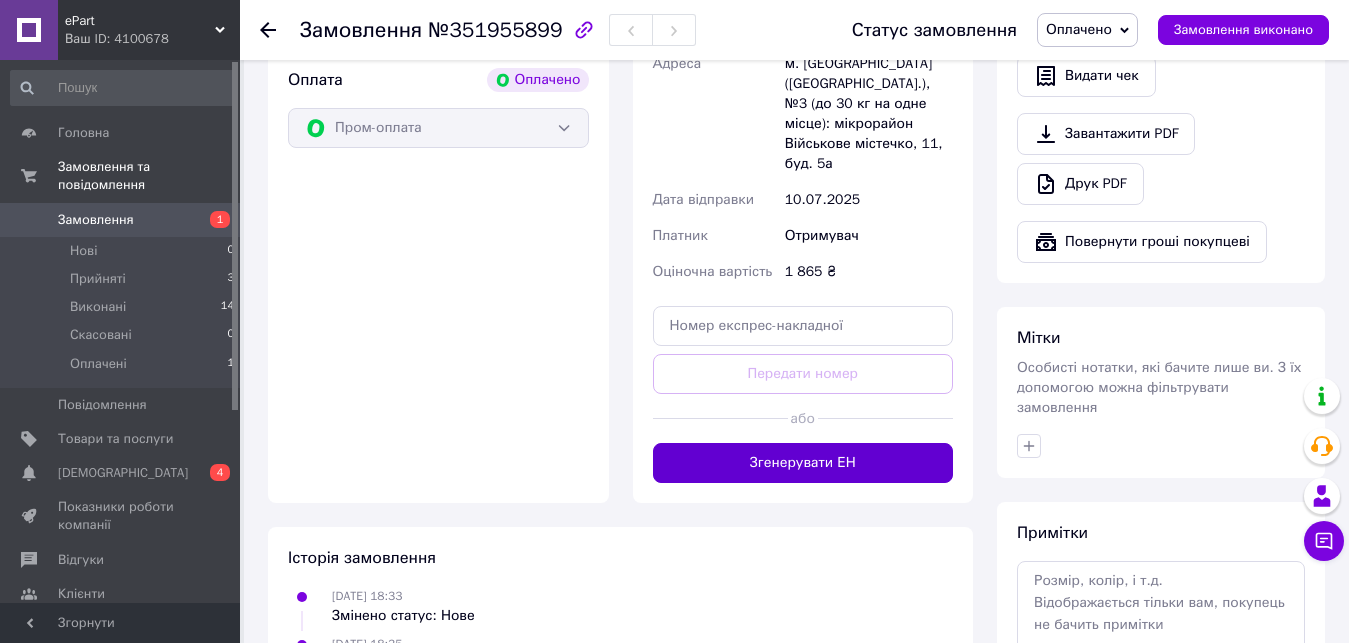 click on "Згенерувати ЕН" at bounding box center (803, 463) 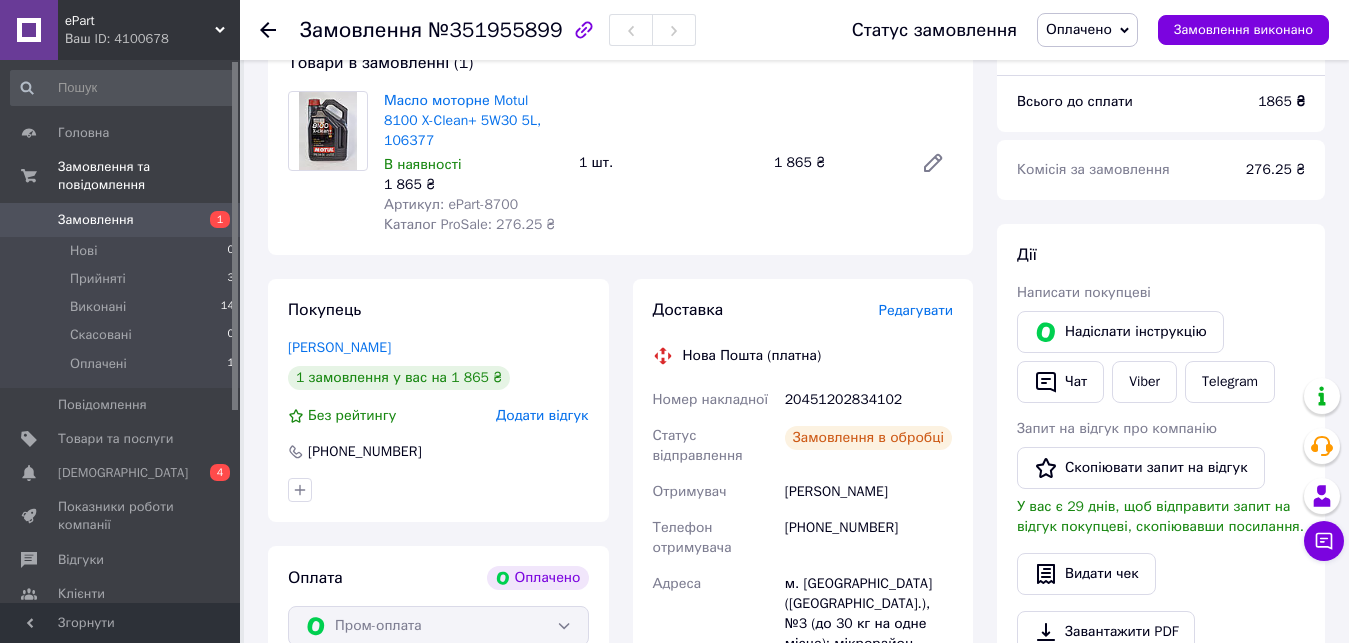 scroll, scrollTop: 200, scrollLeft: 0, axis: vertical 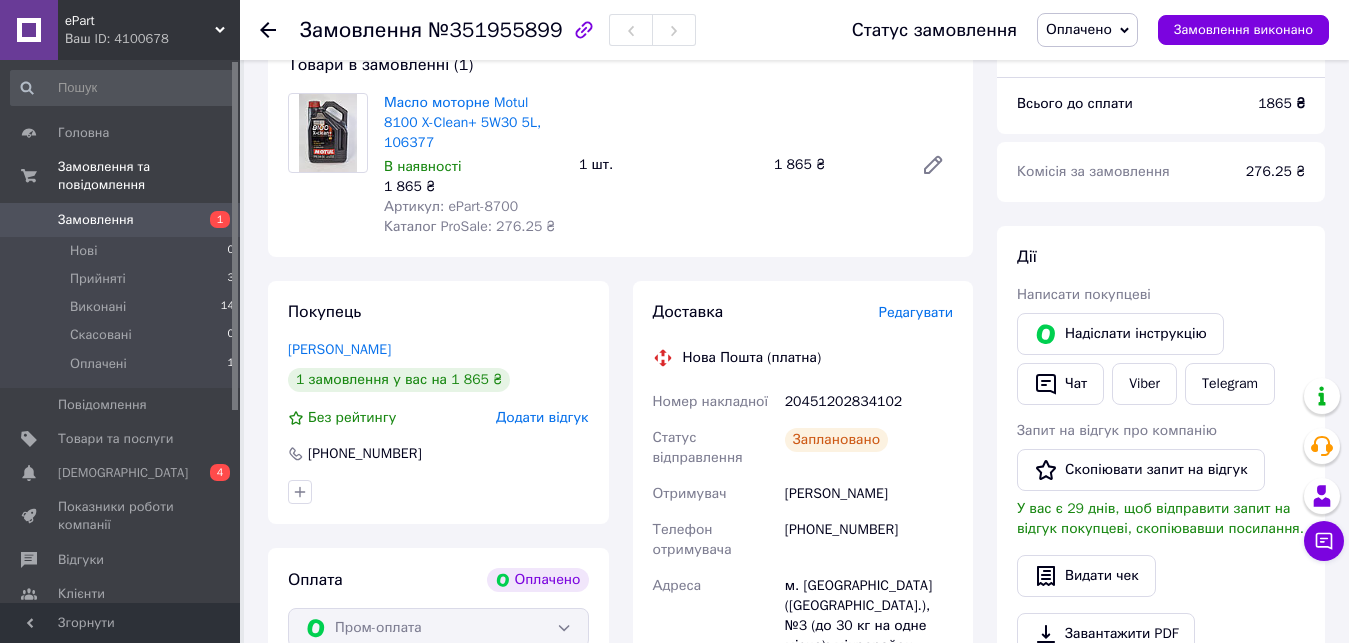 click on "20451202834102" at bounding box center (869, 402) 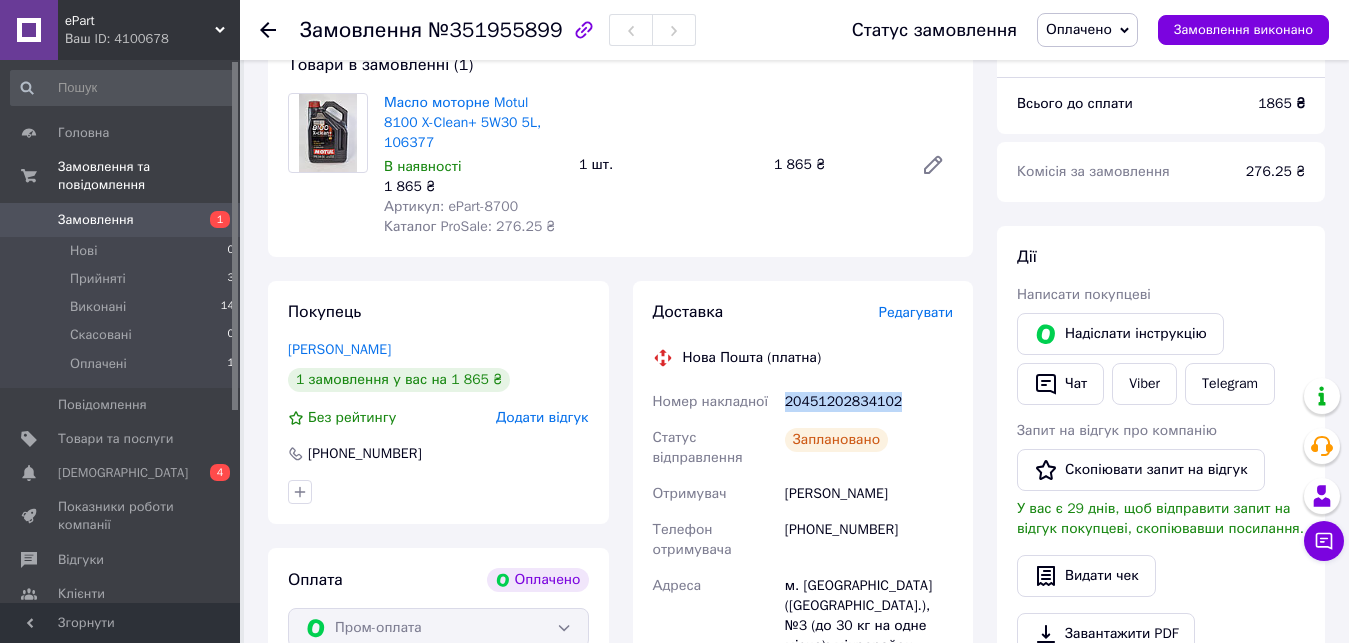 click on "20451202834102" at bounding box center [869, 402] 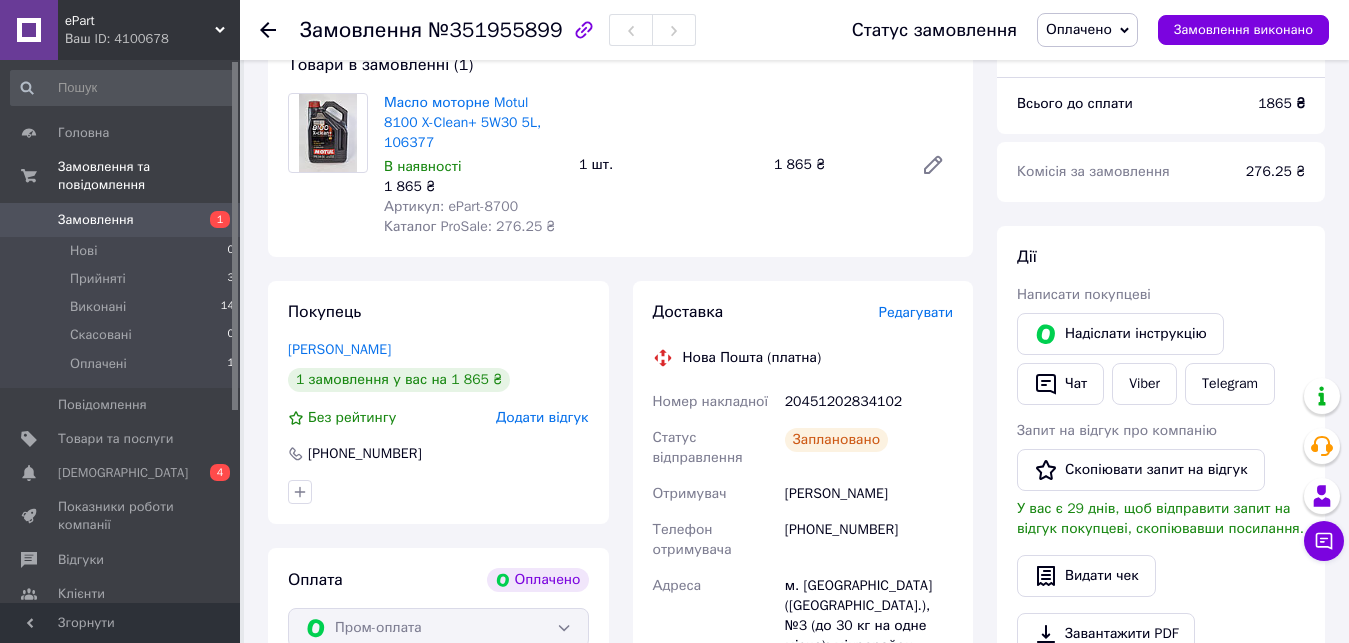 drag, startPoint x: 302, startPoint y: 24, endPoint x: 558, endPoint y: 33, distance: 256.15814 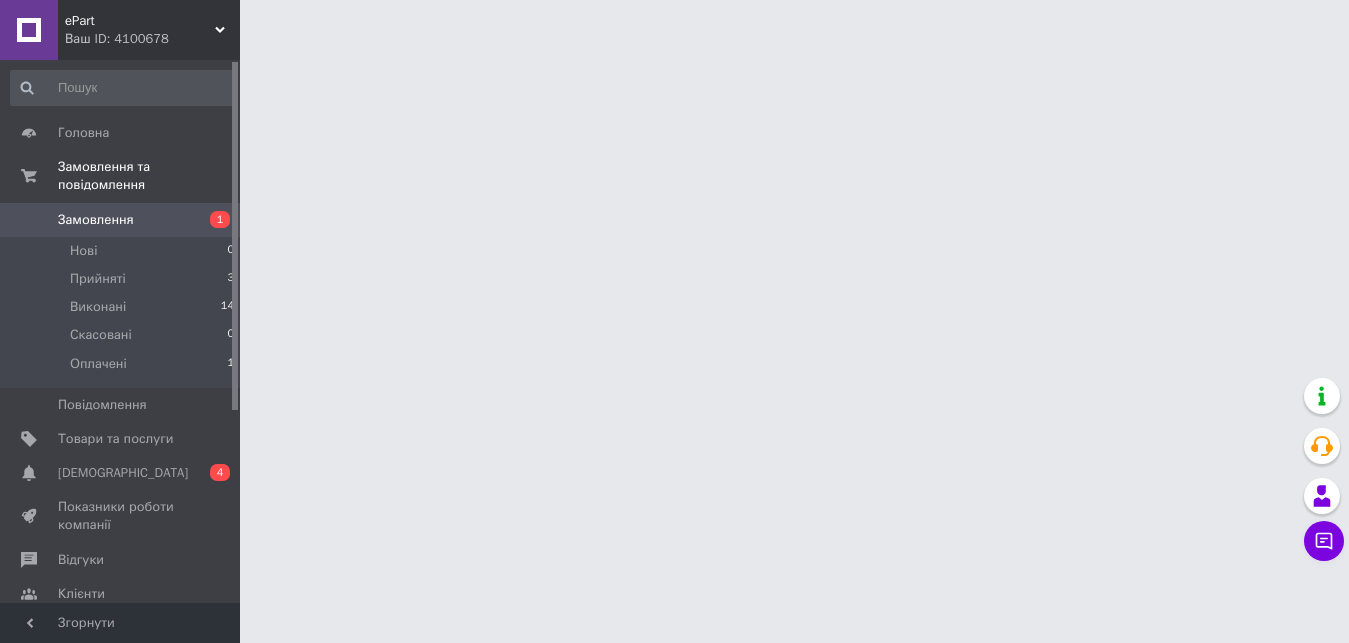 scroll, scrollTop: 0, scrollLeft: 0, axis: both 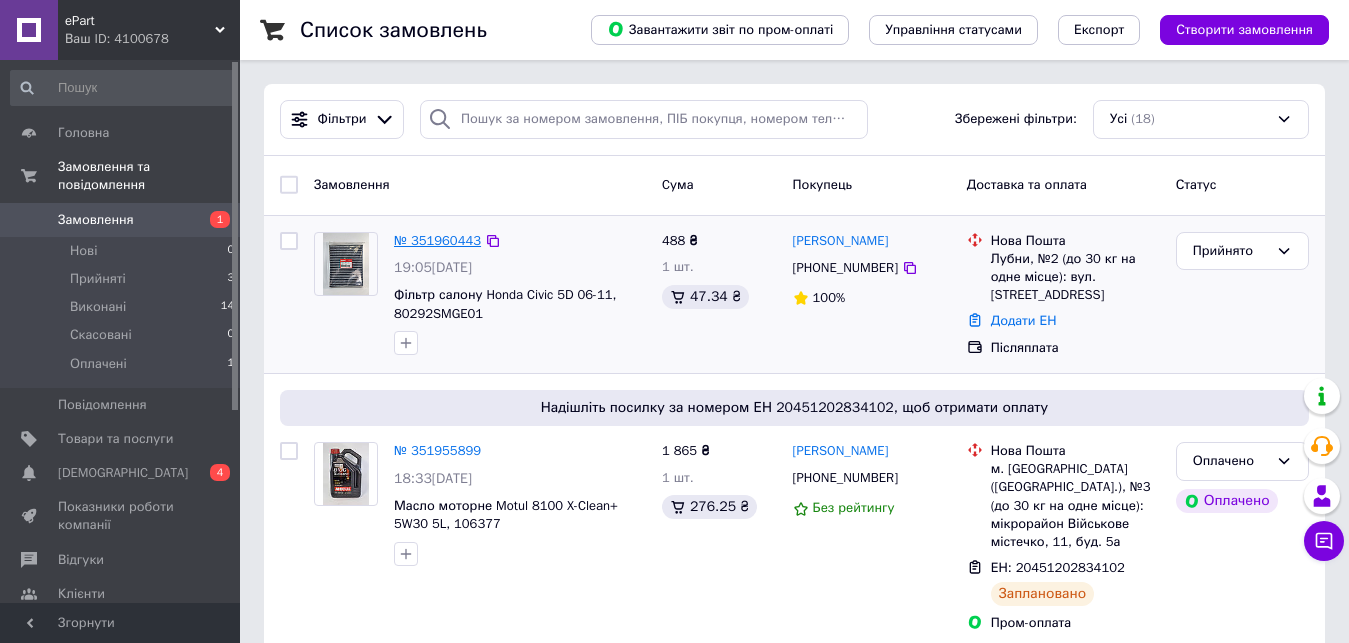 click on "№ 351960443" at bounding box center [437, 240] 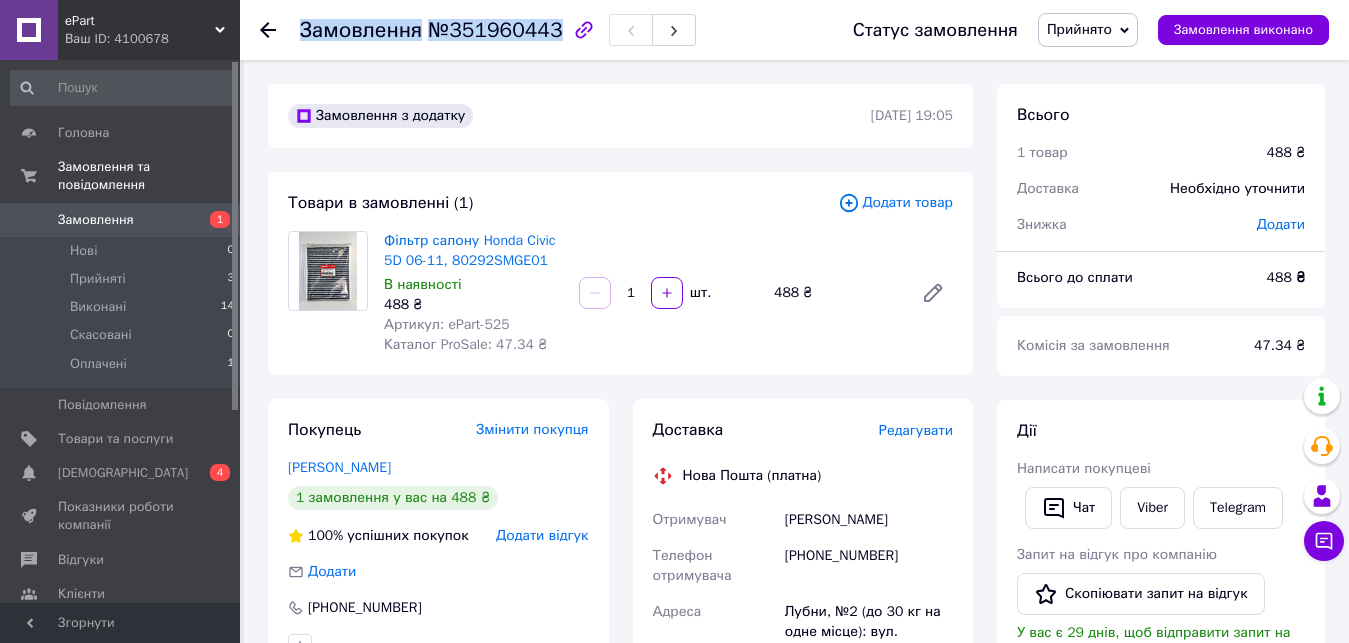 drag, startPoint x: 293, startPoint y: 38, endPoint x: 548, endPoint y: 39, distance: 255.00197 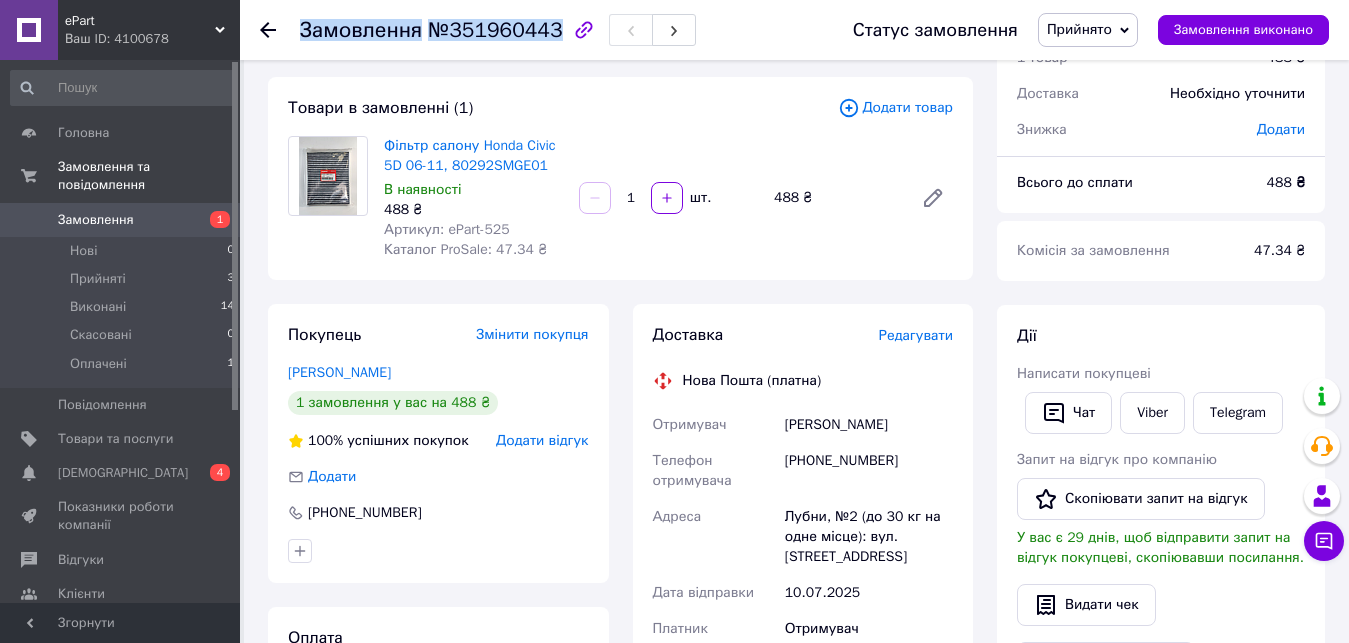 scroll, scrollTop: 100, scrollLeft: 0, axis: vertical 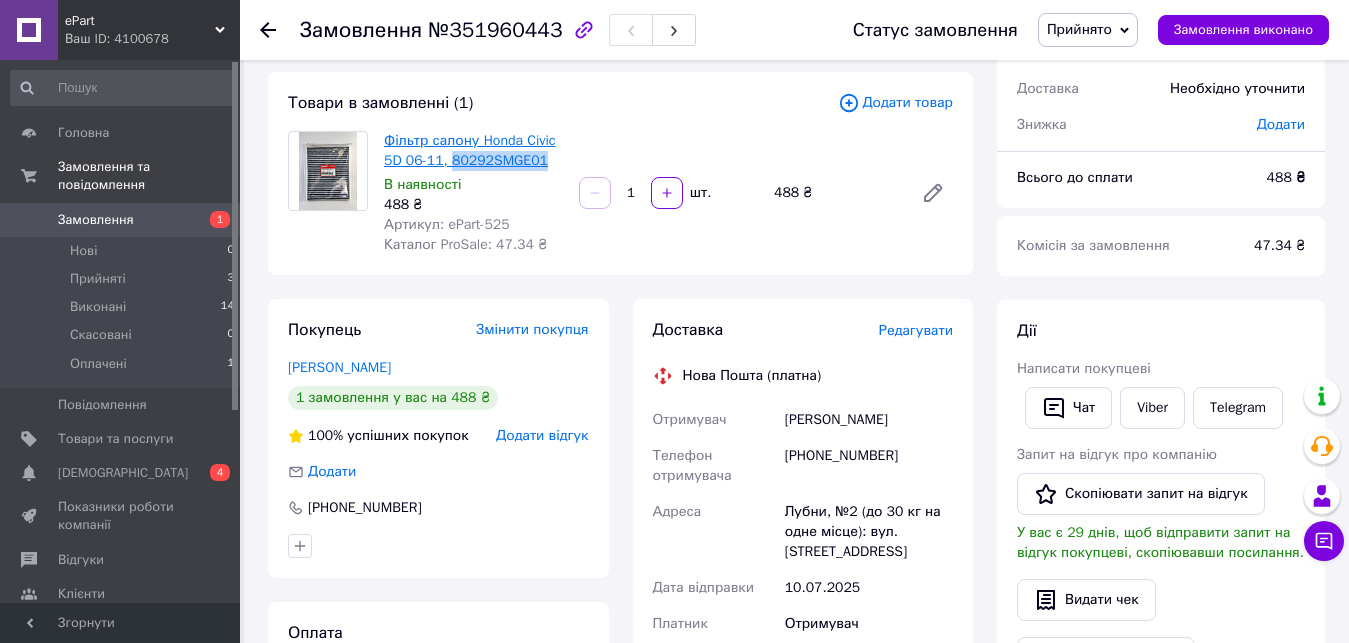 drag, startPoint x: 523, startPoint y: 161, endPoint x: 449, endPoint y: 158, distance: 74.06078 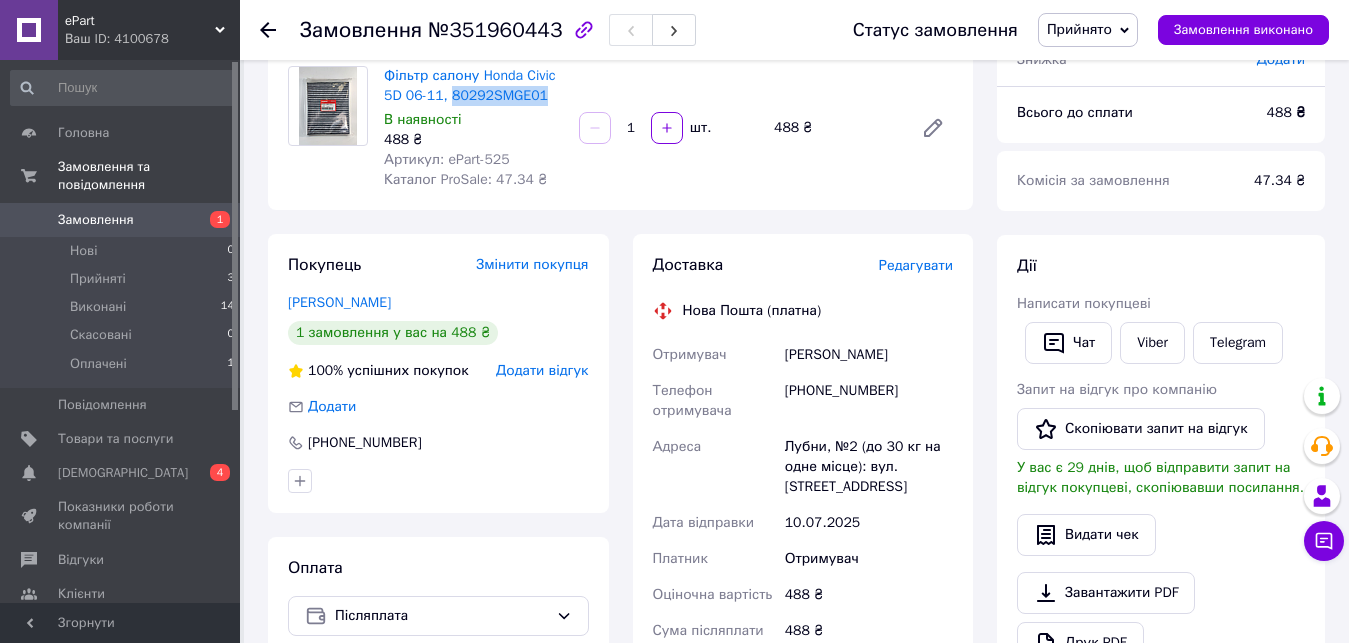 scroll, scrollTop: 200, scrollLeft: 0, axis: vertical 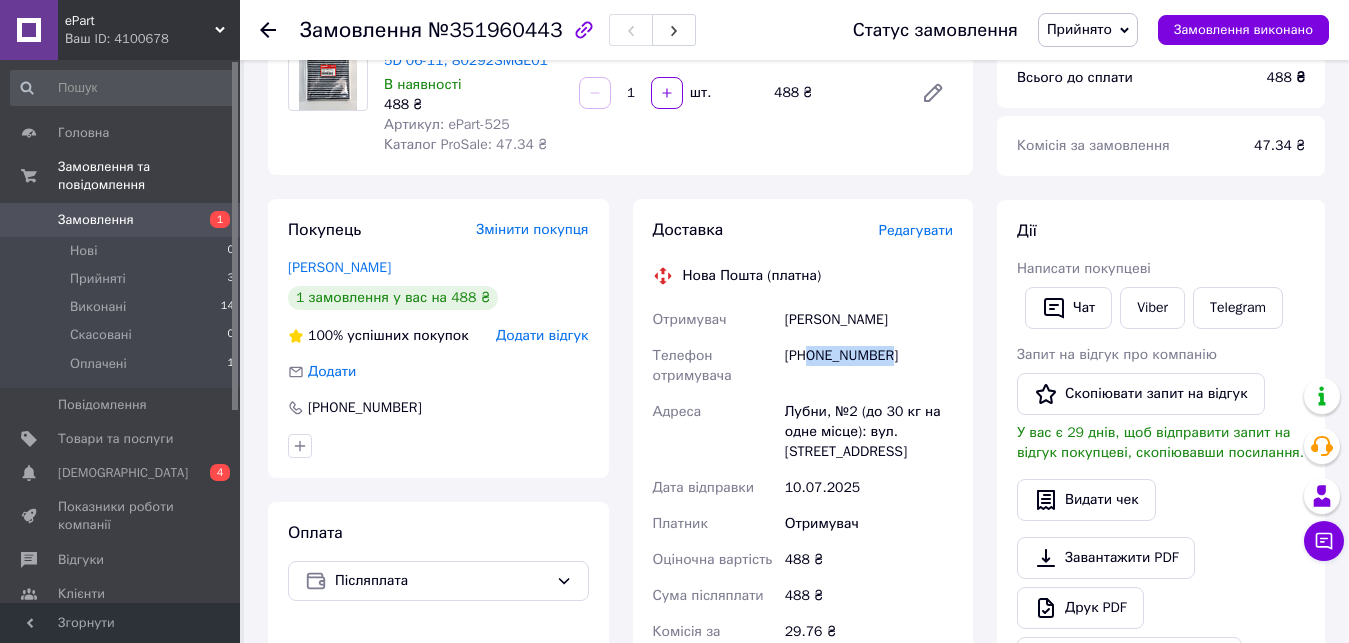 drag, startPoint x: 808, startPoint y: 357, endPoint x: 893, endPoint y: 355, distance: 85.02353 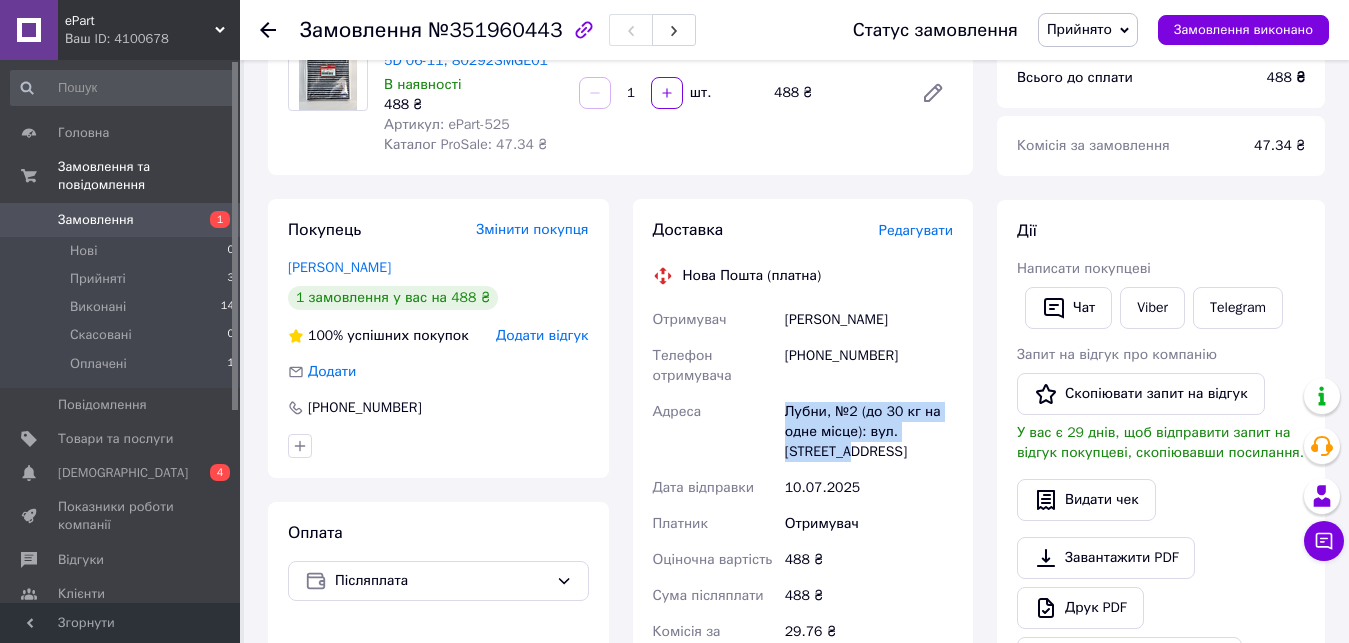 drag, startPoint x: 789, startPoint y: 406, endPoint x: 892, endPoint y: 449, distance: 111.61541 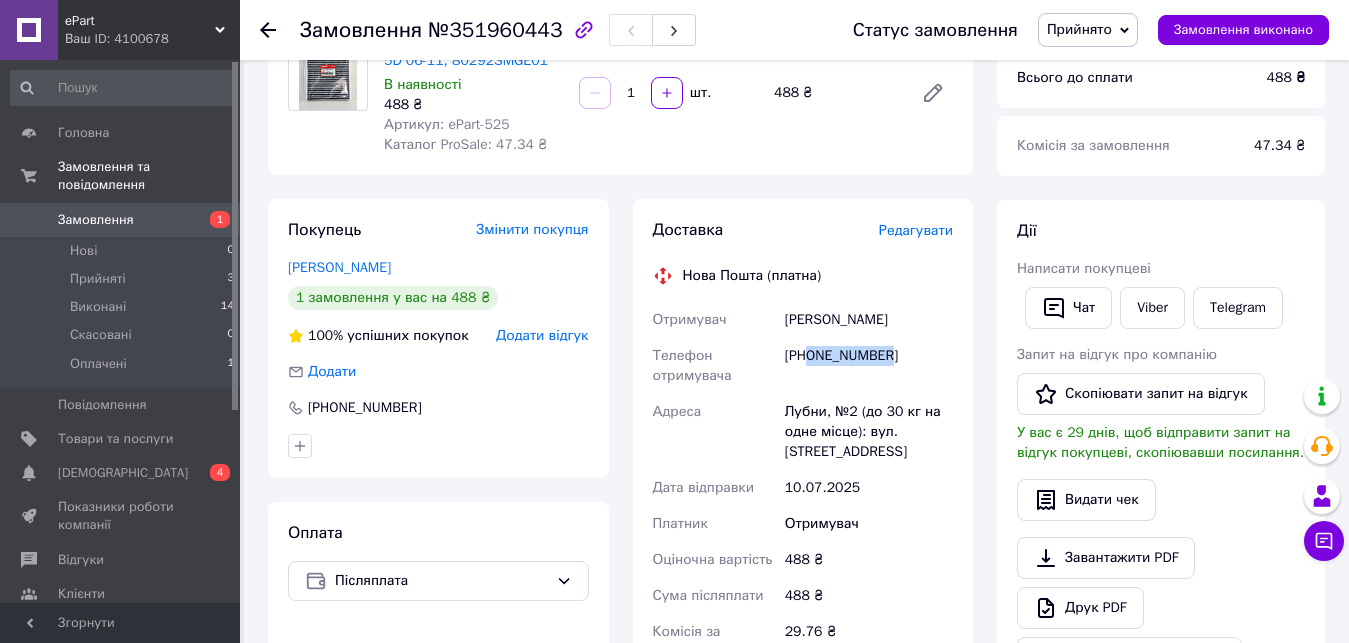 drag, startPoint x: 808, startPoint y: 361, endPoint x: 910, endPoint y: 359, distance: 102.01961 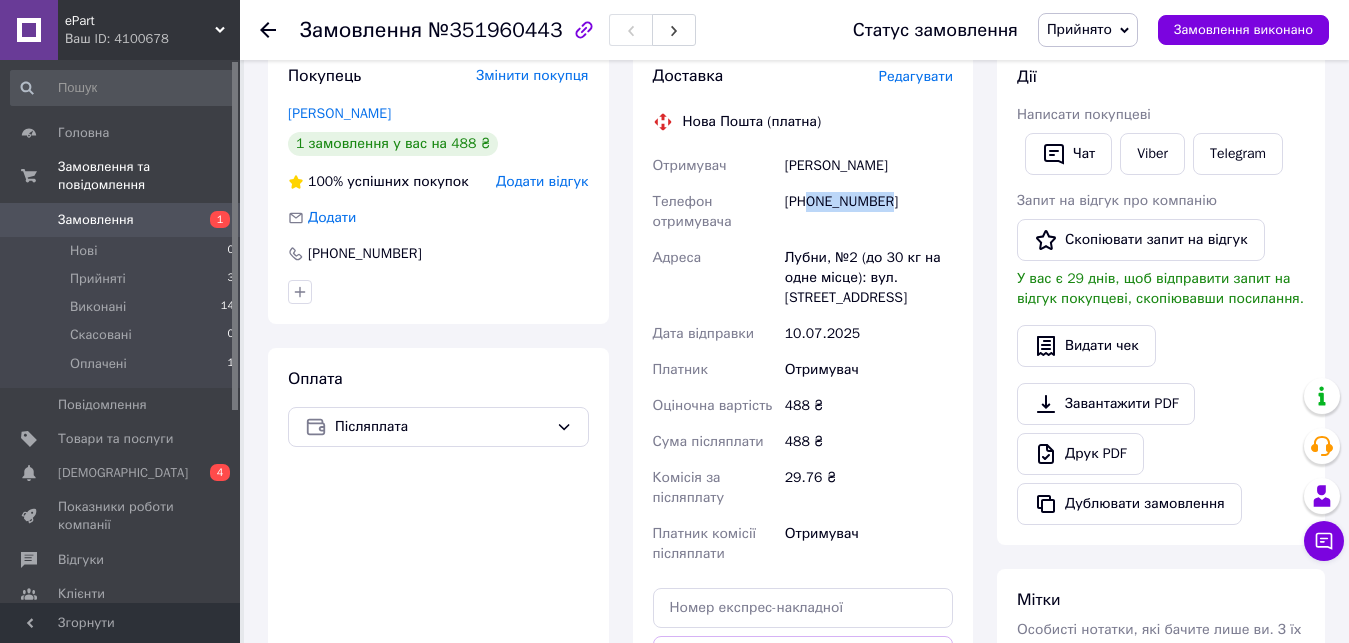 scroll, scrollTop: 500, scrollLeft: 0, axis: vertical 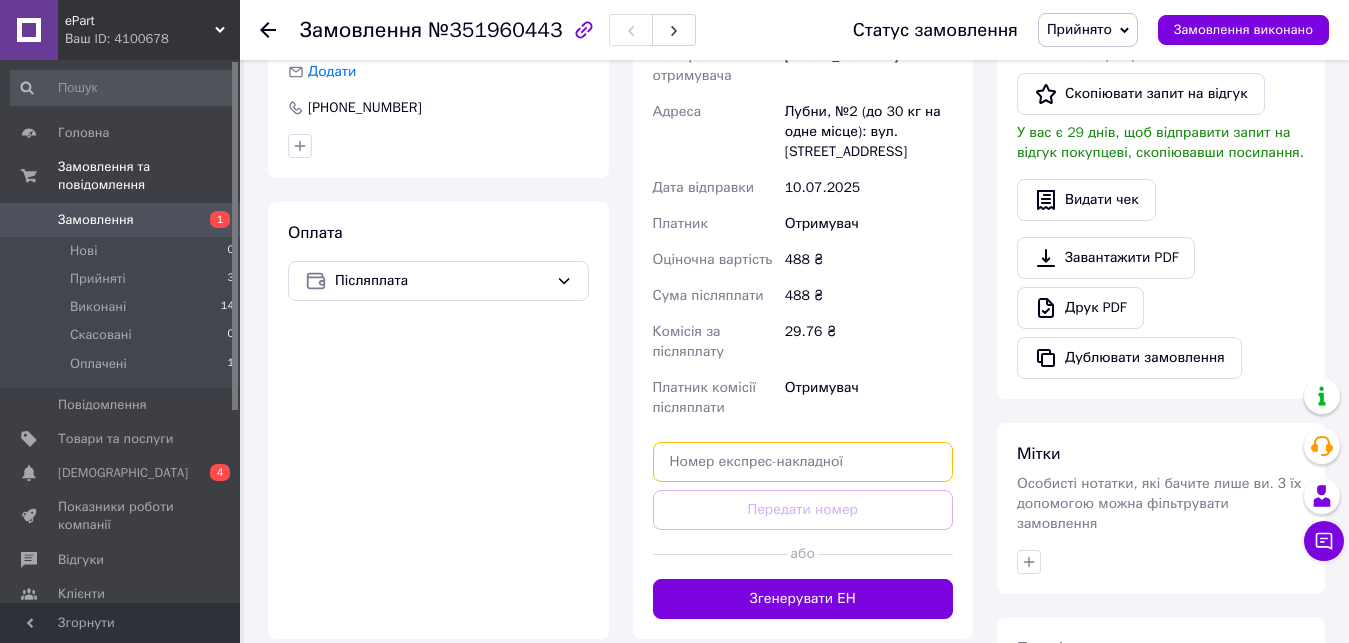 click at bounding box center [803, 462] 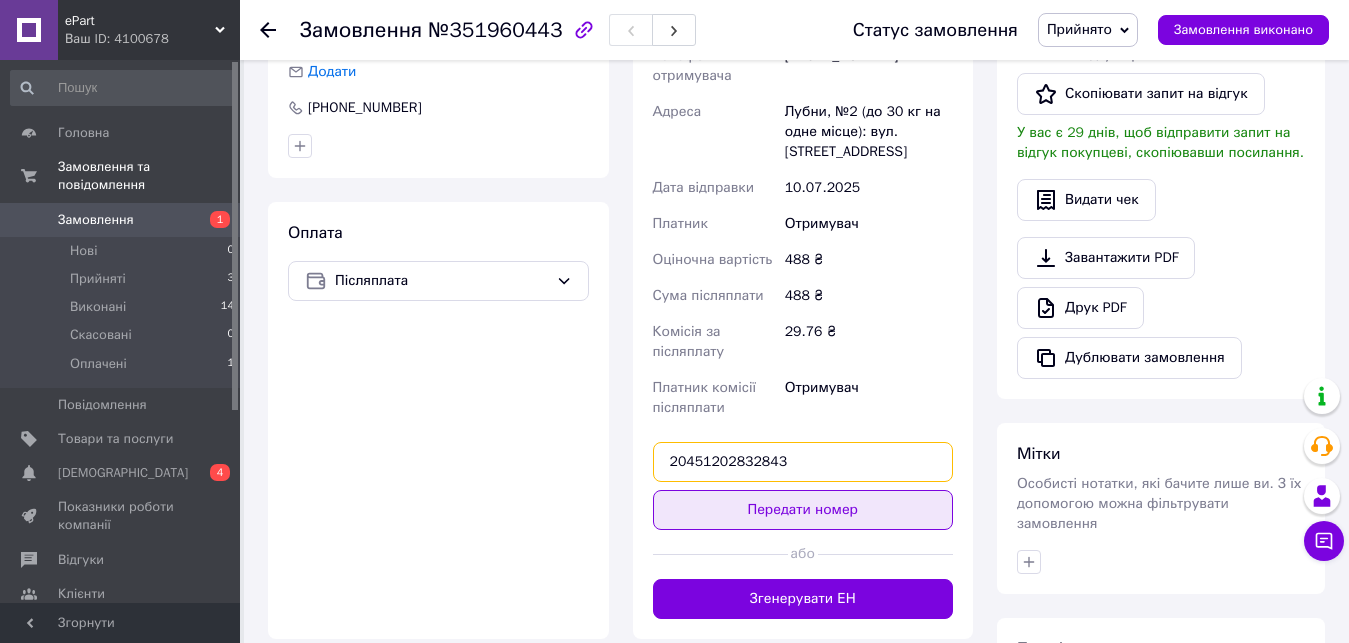 type on "20451202832843" 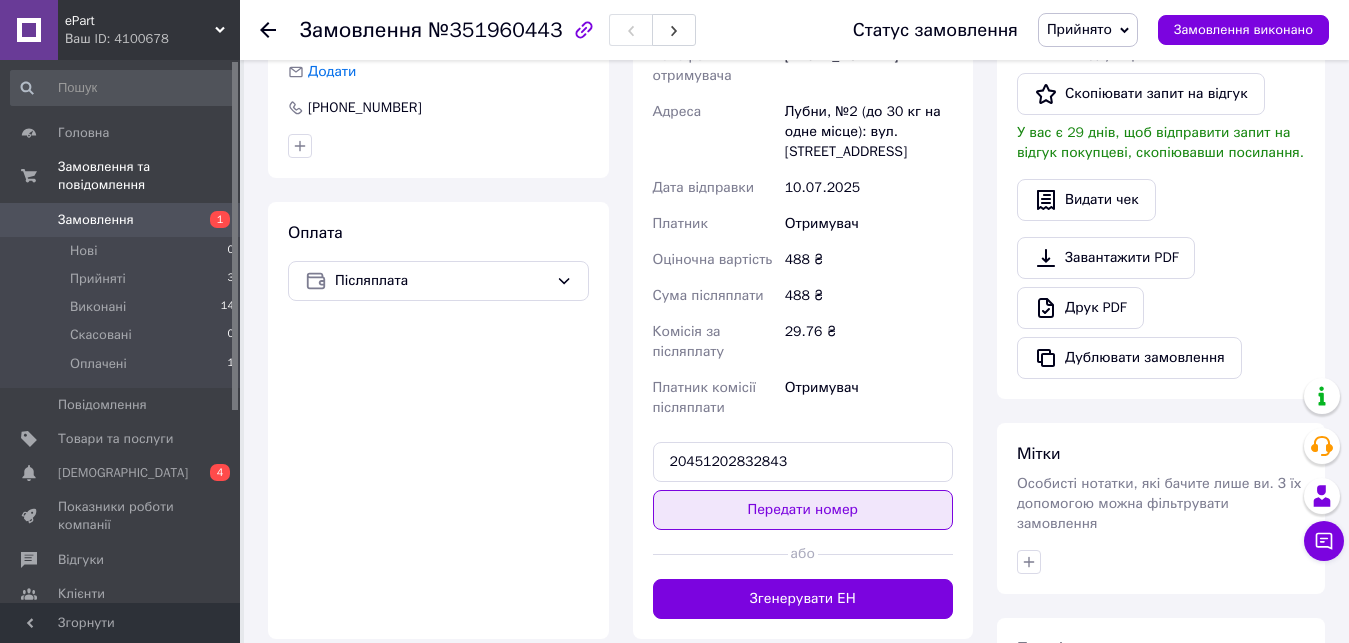 click on "Передати номер" at bounding box center [803, 510] 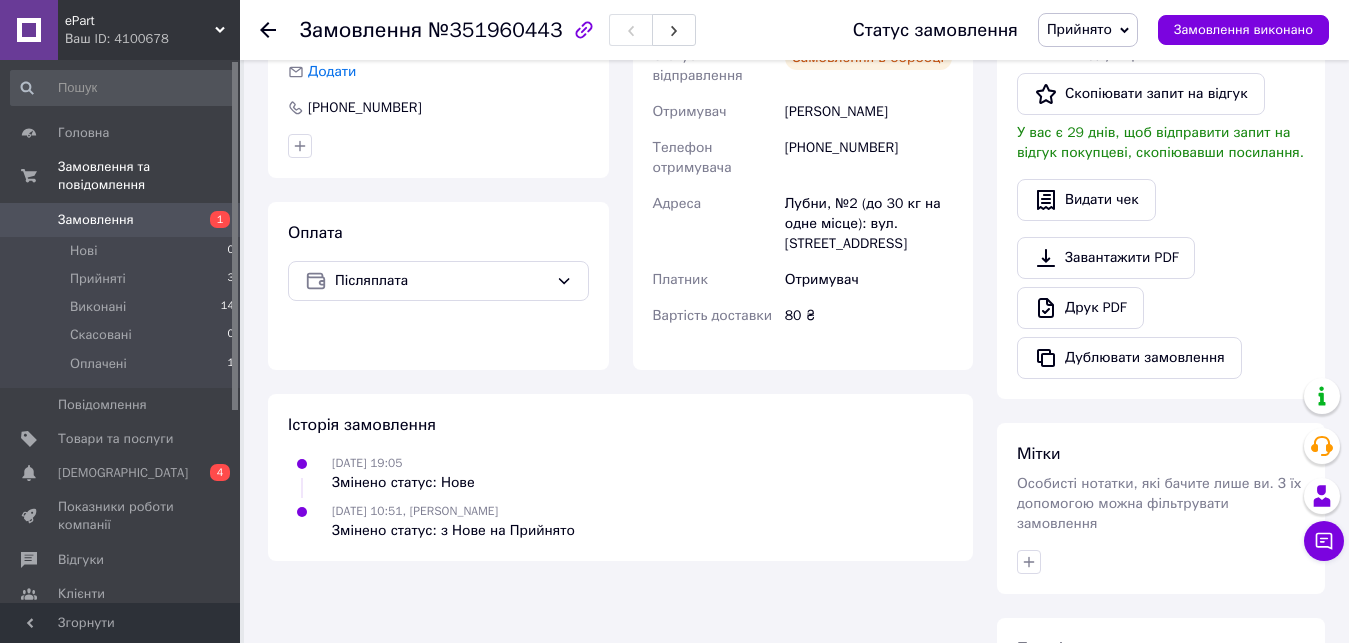 click on "Замовлення 1" at bounding box center [123, 220] 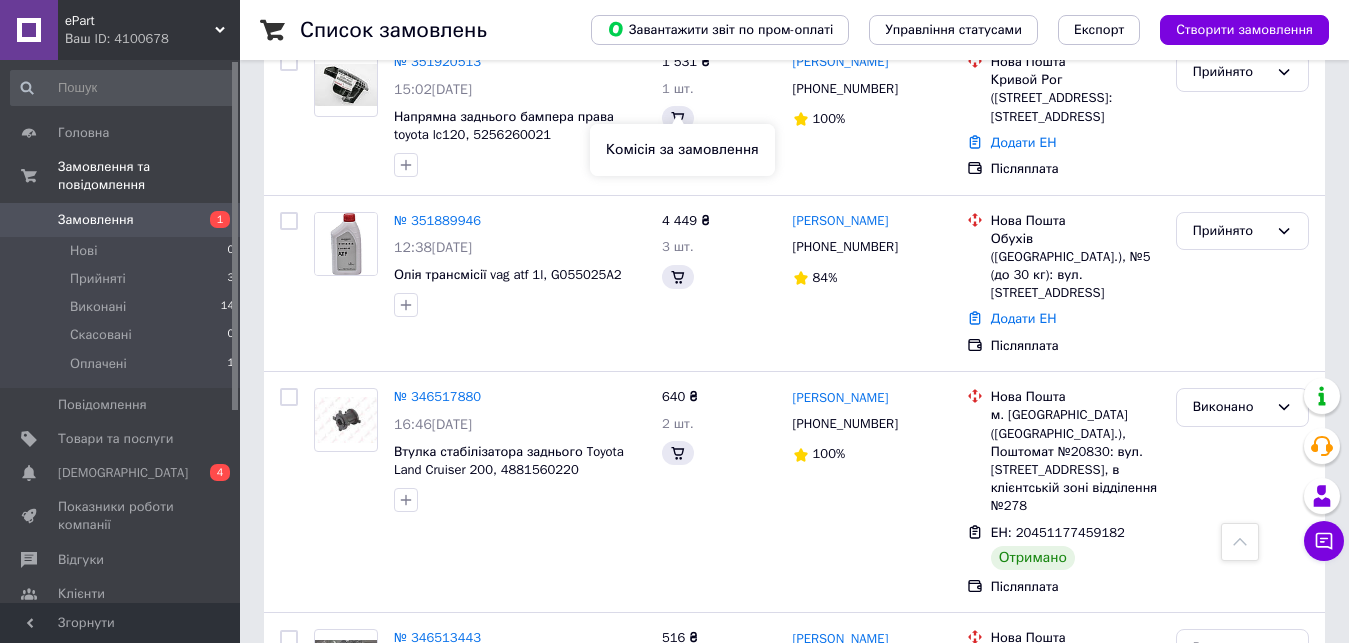 scroll, scrollTop: 700, scrollLeft: 0, axis: vertical 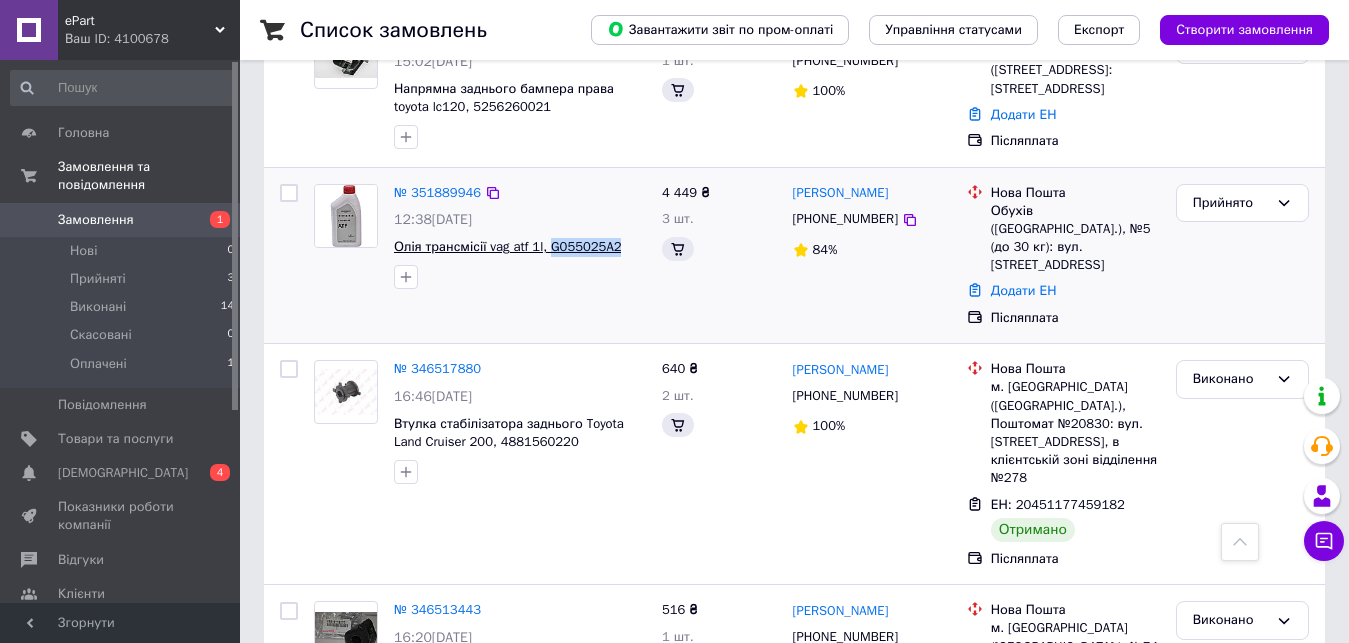 drag, startPoint x: 614, startPoint y: 266, endPoint x: 546, endPoint y: 259, distance: 68.359344 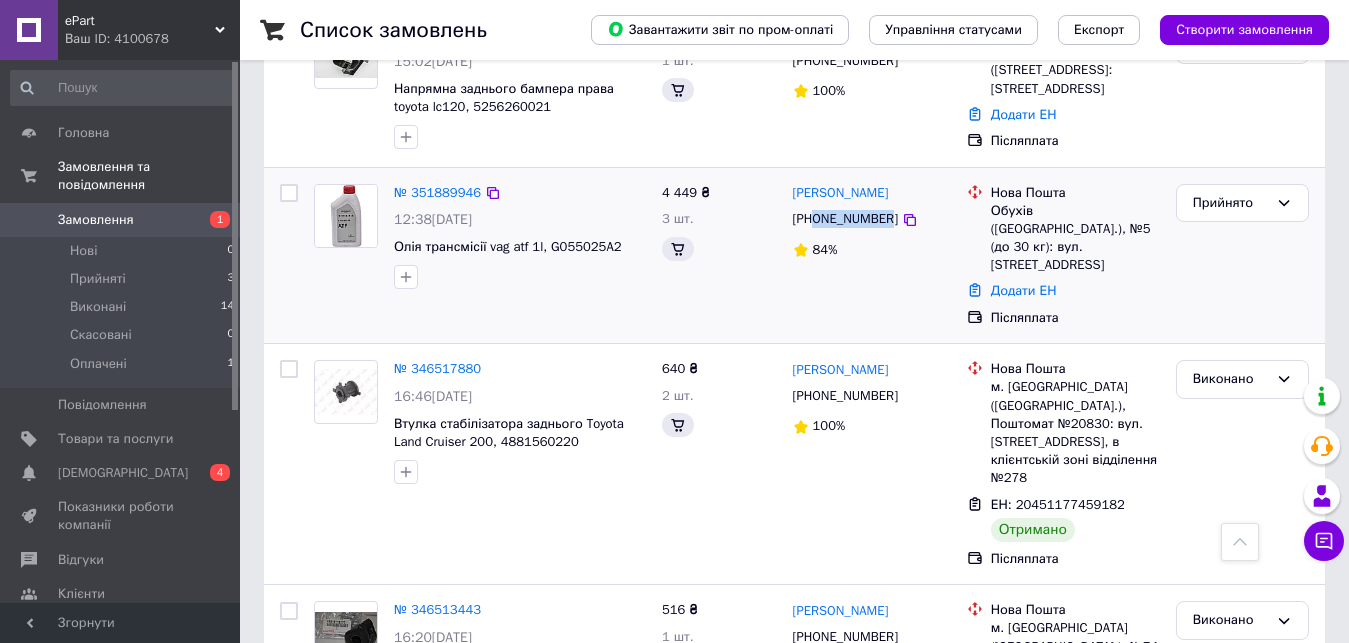 drag, startPoint x: 816, startPoint y: 235, endPoint x: 884, endPoint y: 243, distance: 68.46897 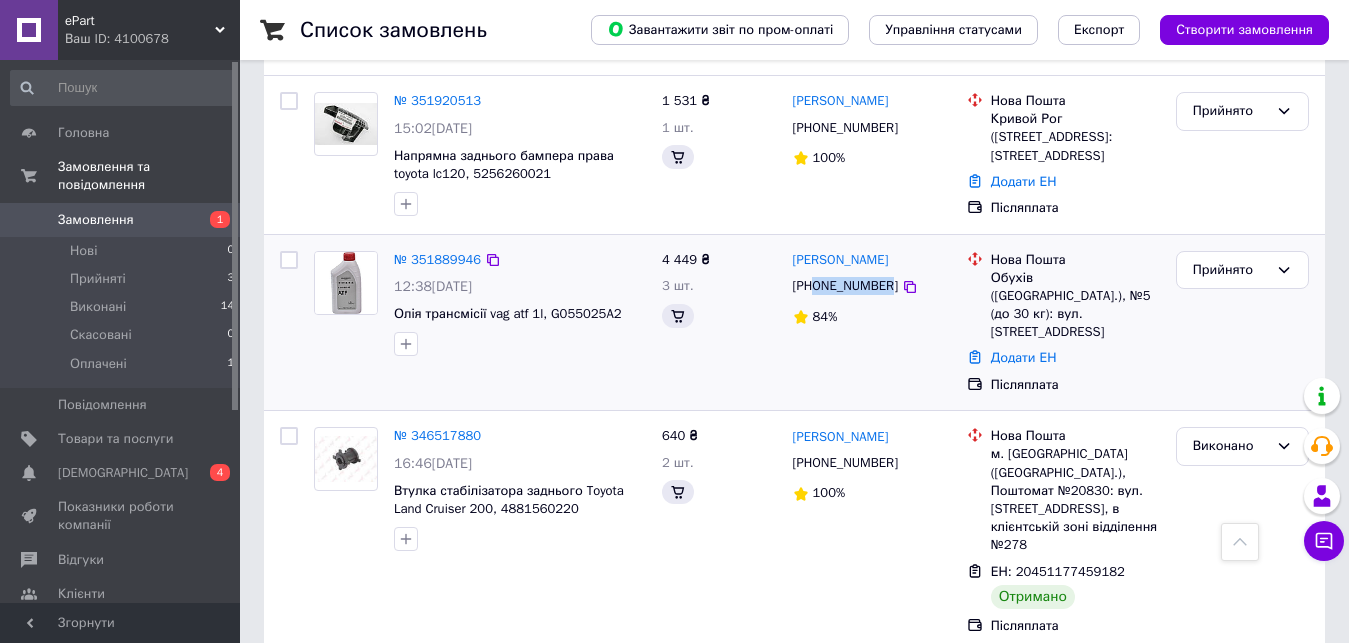 scroll, scrollTop: 600, scrollLeft: 0, axis: vertical 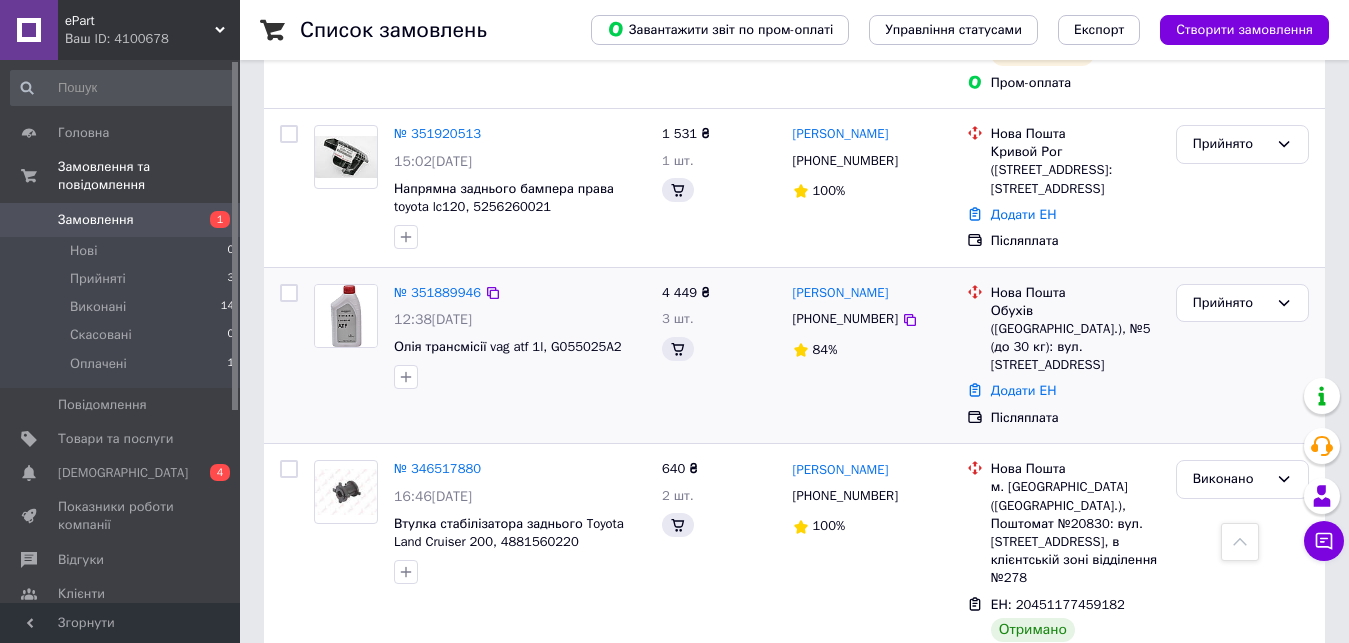 click on "84%" at bounding box center (872, 350) 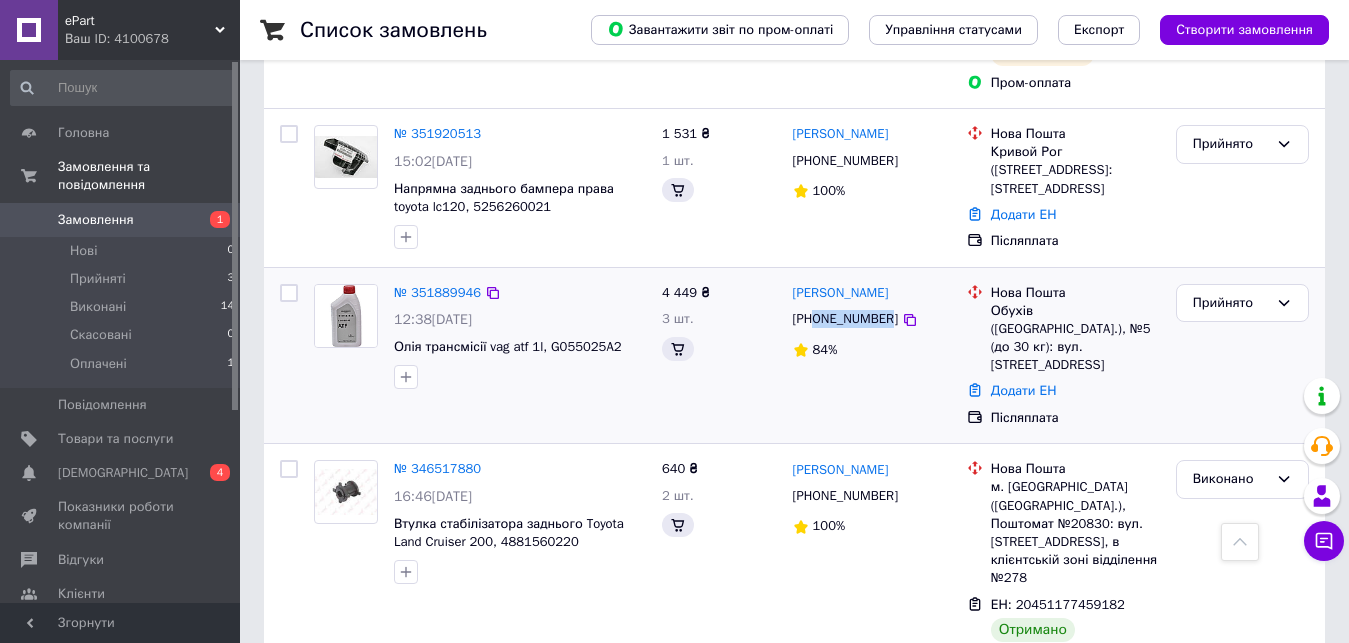 drag, startPoint x: 816, startPoint y: 337, endPoint x: 889, endPoint y: 350, distance: 74.1485 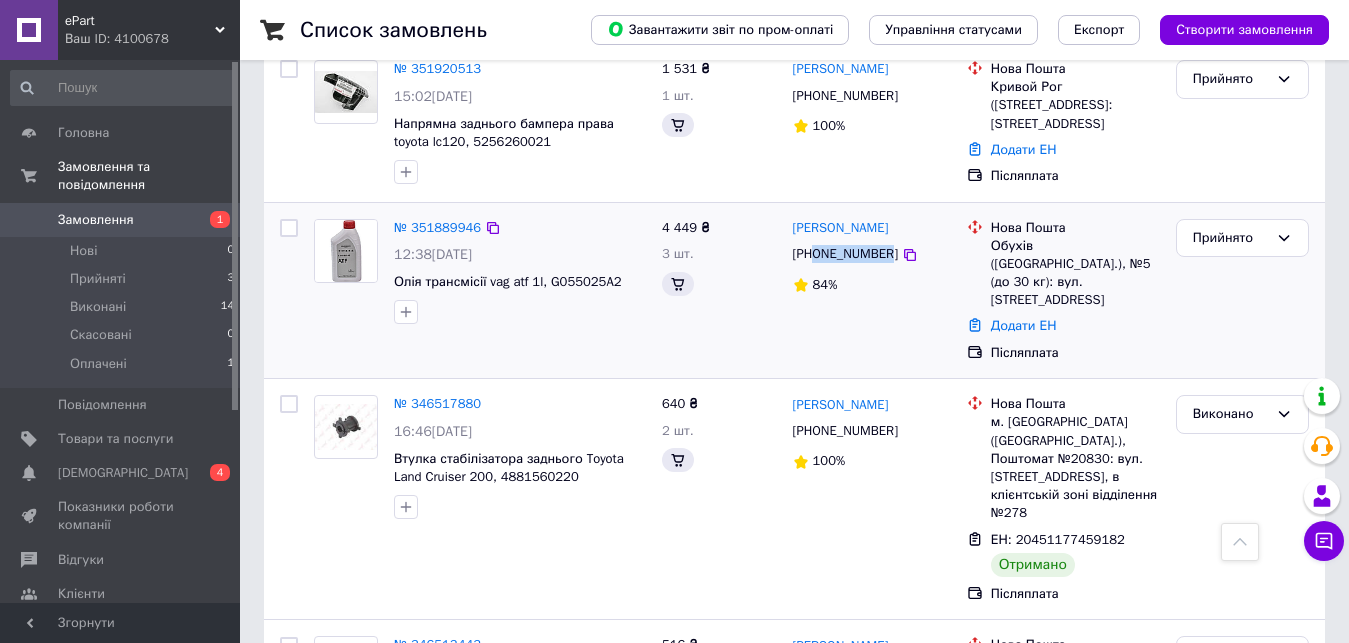 scroll, scrollTop: 700, scrollLeft: 0, axis: vertical 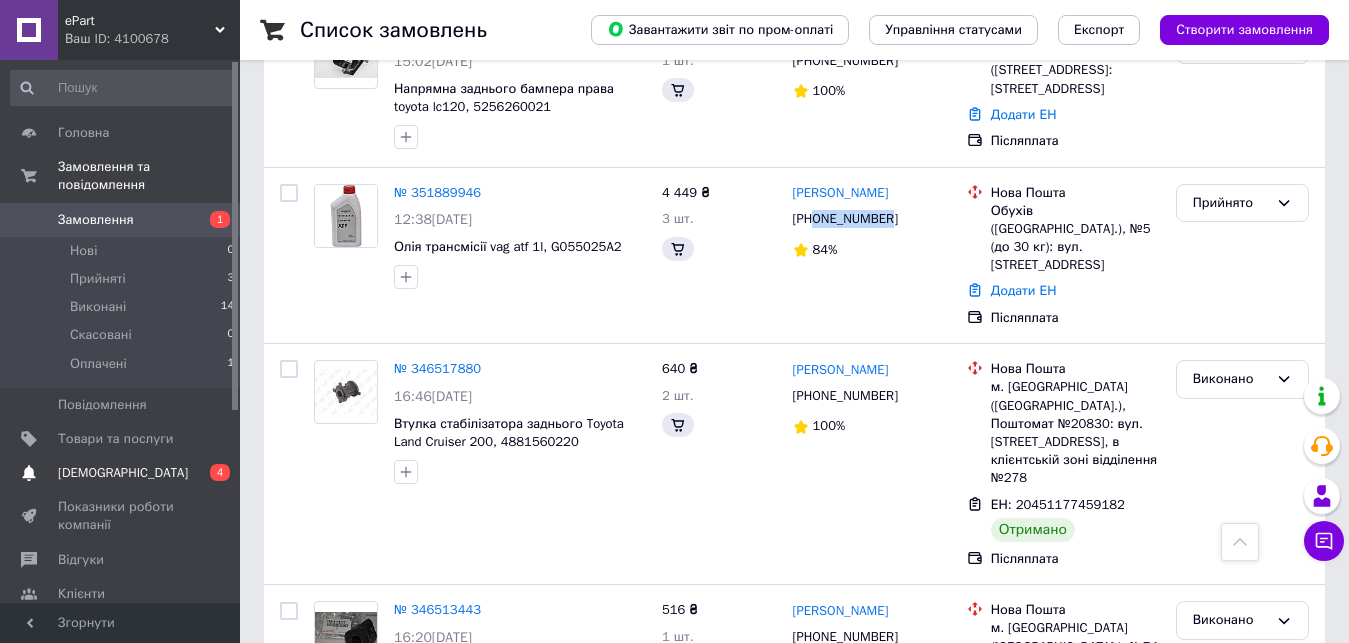 click on "0 4" at bounding box center [212, 473] 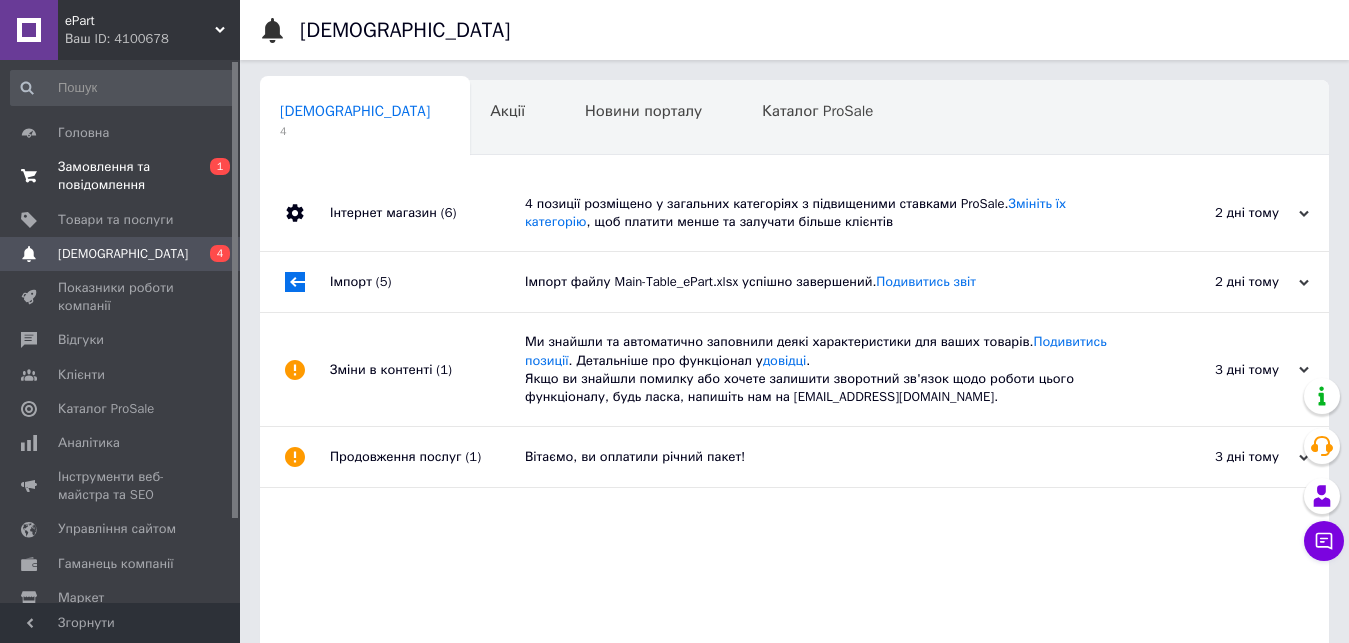 click on "Замовлення та повідомлення 0 1" at bounding box center (123, 176) 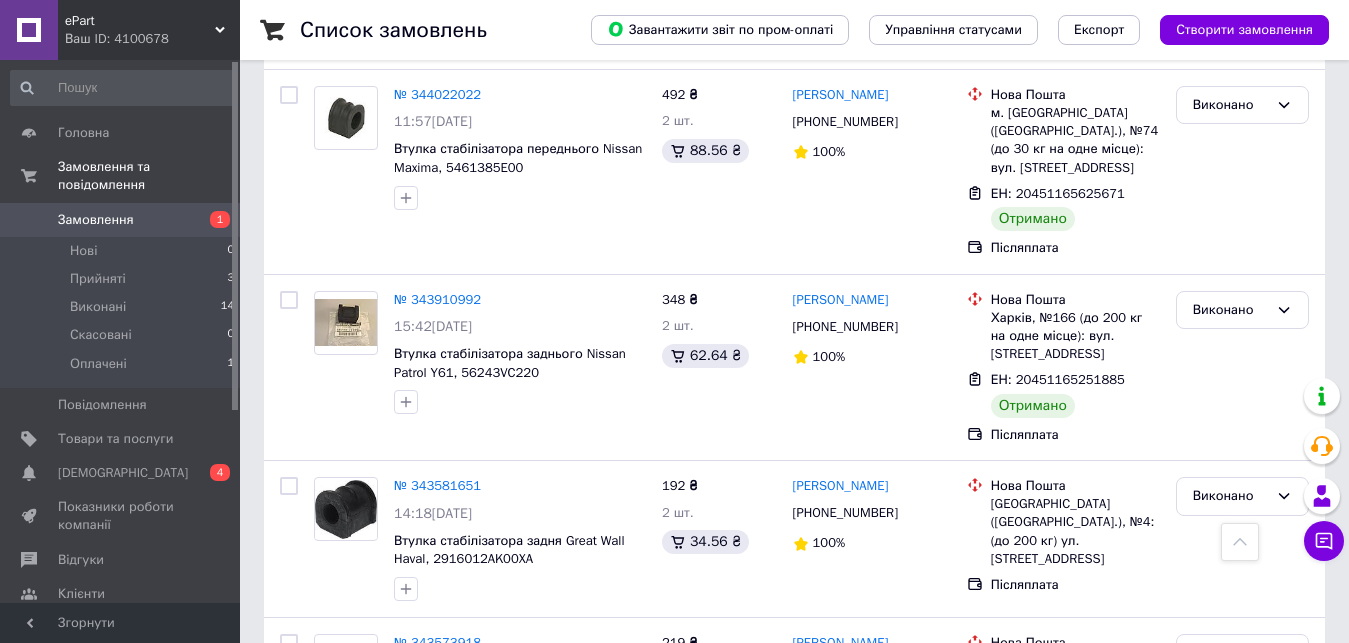 scroll, scrollTop: 2957, scrollLeft: 0, axis: vertical 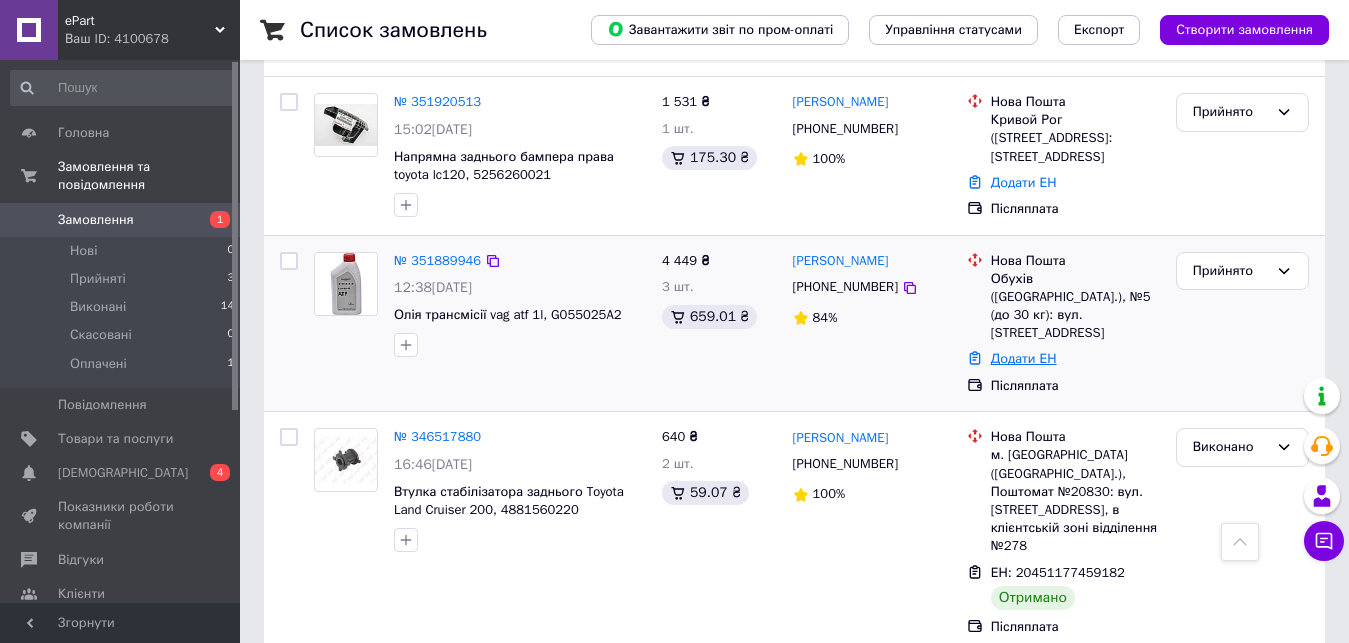 click on "Додати ЕН" at bounding box center (1024, 358) 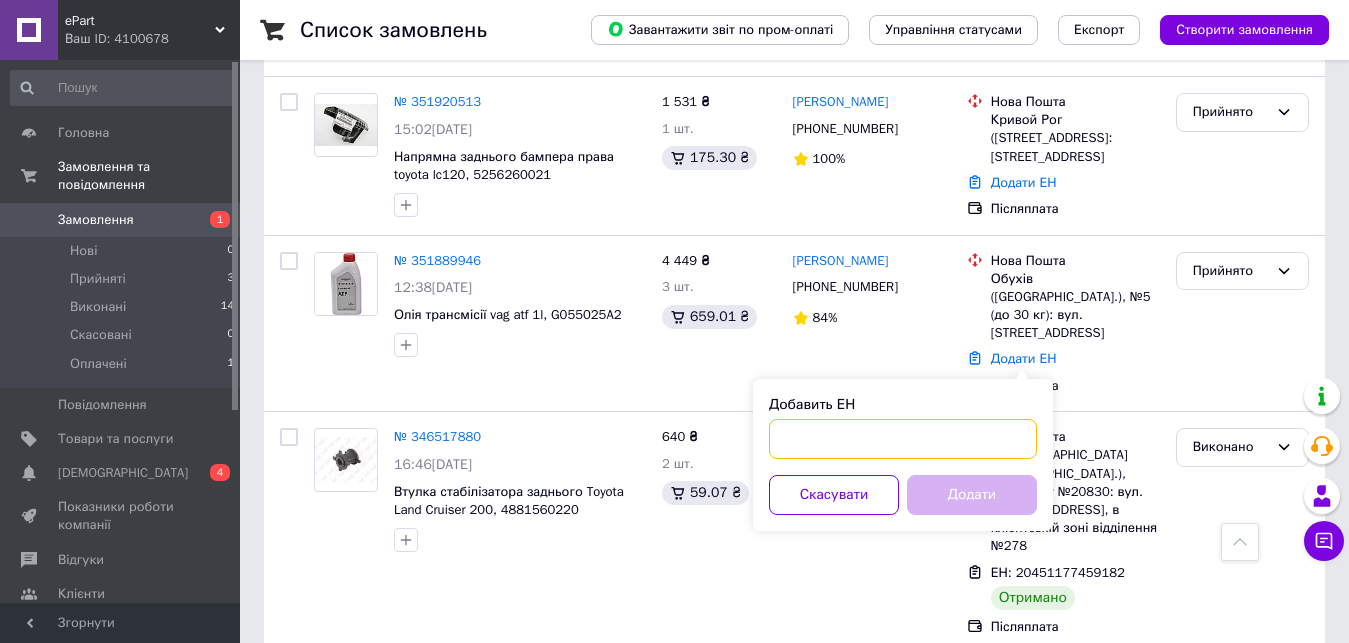 click on "Добавить ЕН" at bounding box center (903, 439) 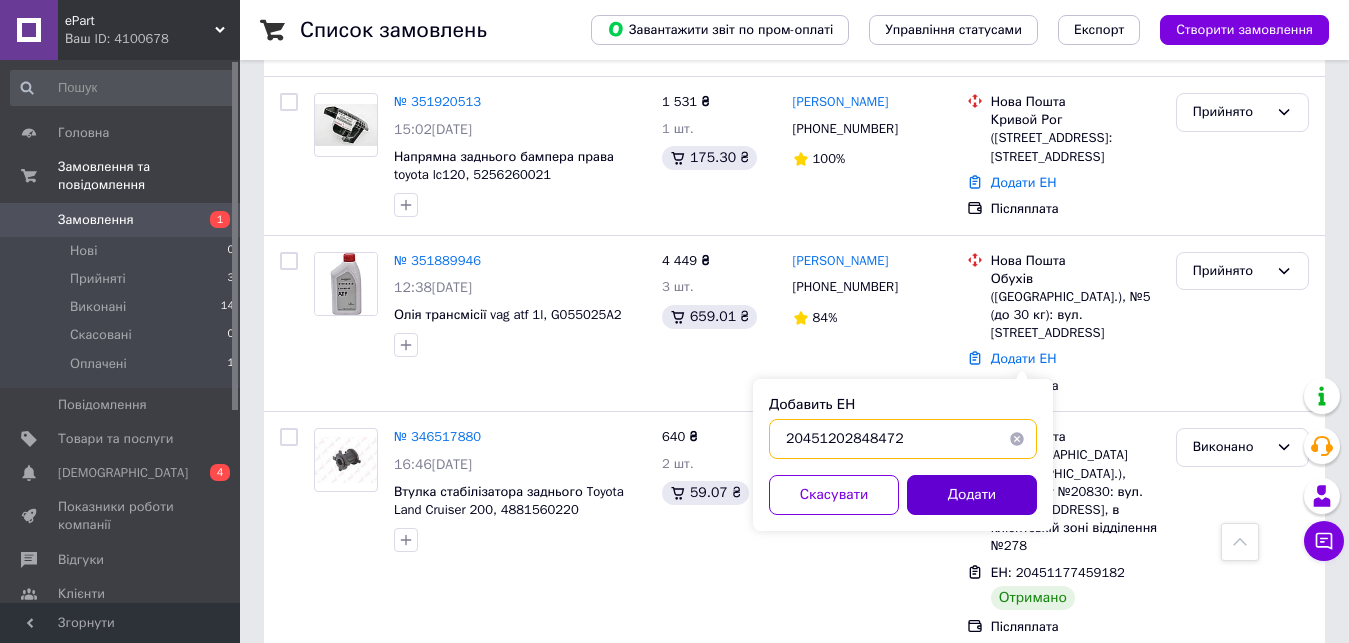 type on "20451202848472" 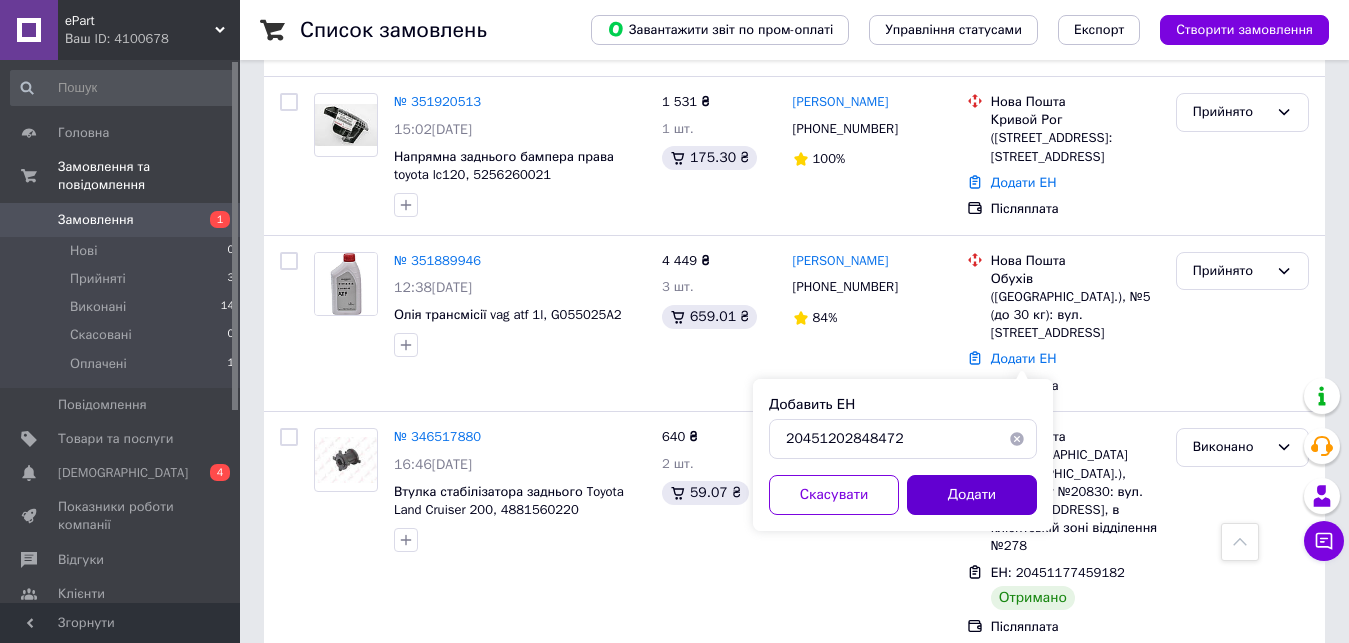 click on "Додати" at bounding box center (972, 495) 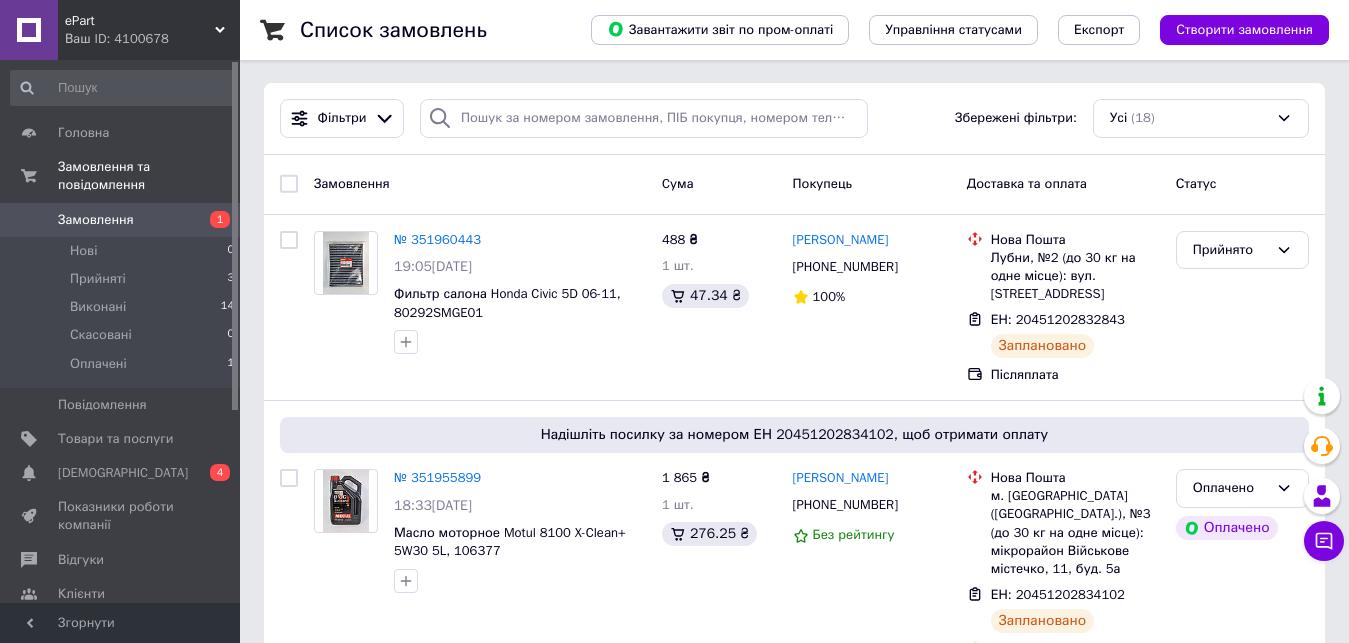 scroll, scrollTop: 0, scrollLeft: 0, axis: both 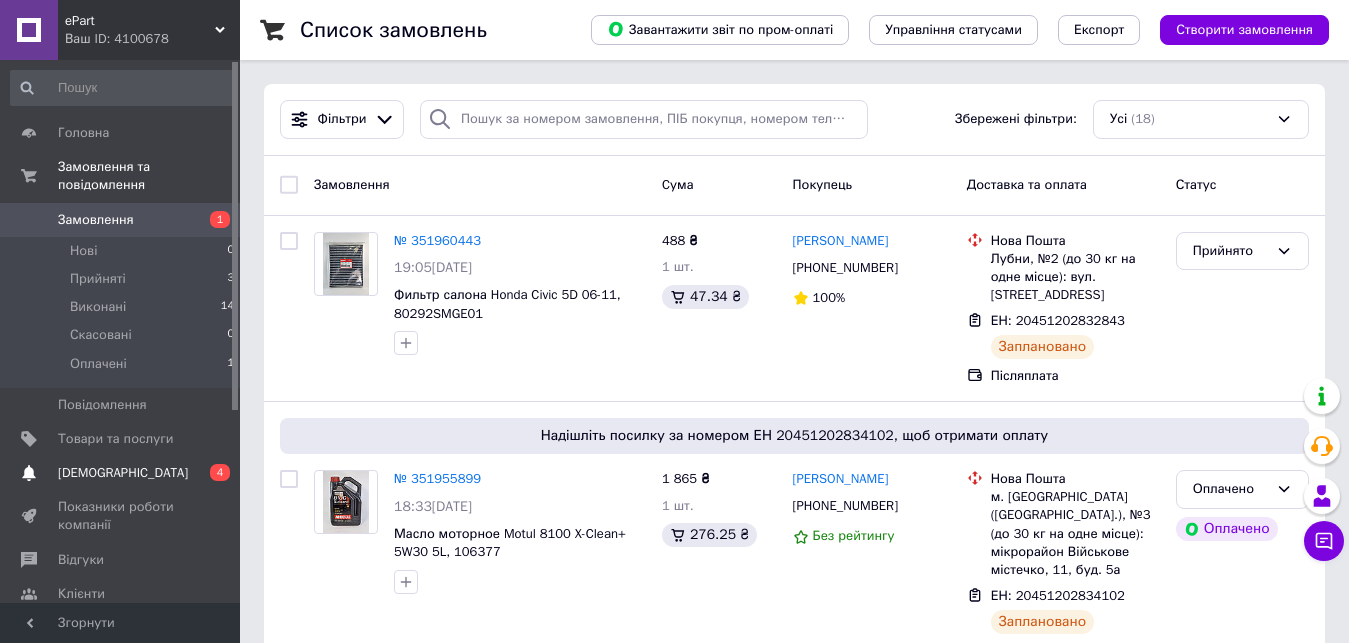 click on "0 4" at bounding box center (212, 473) 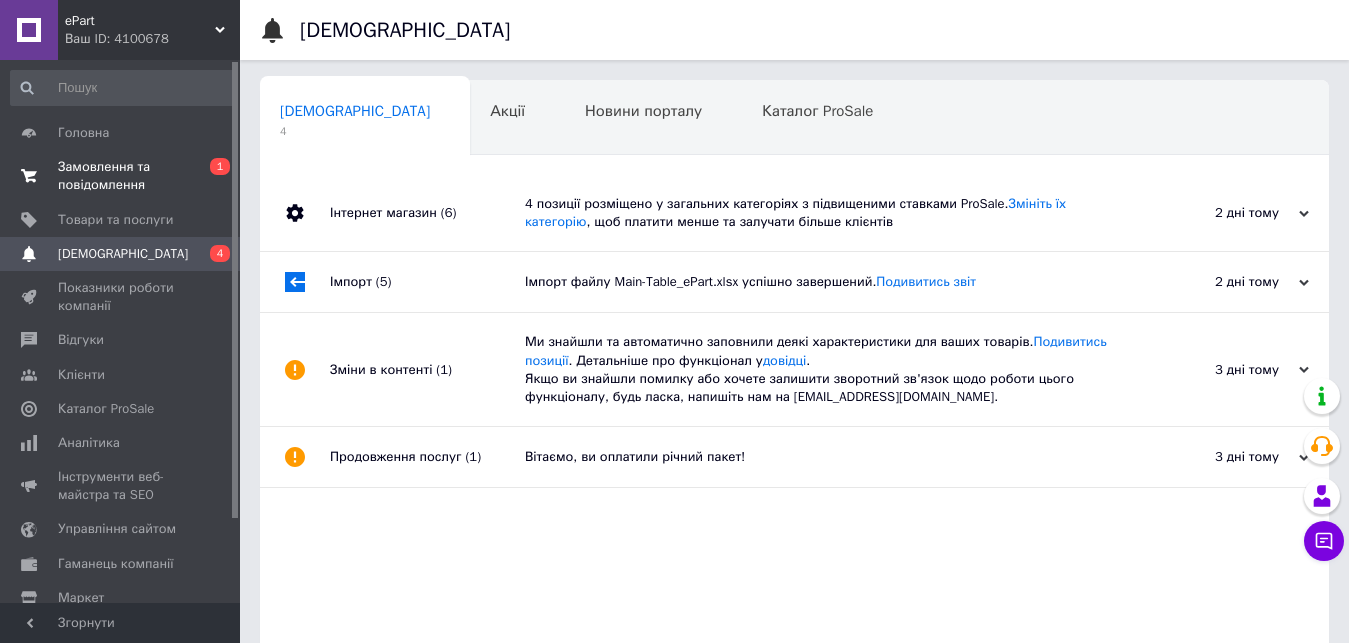 click on "Замовлення та повідомлення" at bounding box center [121, 176] 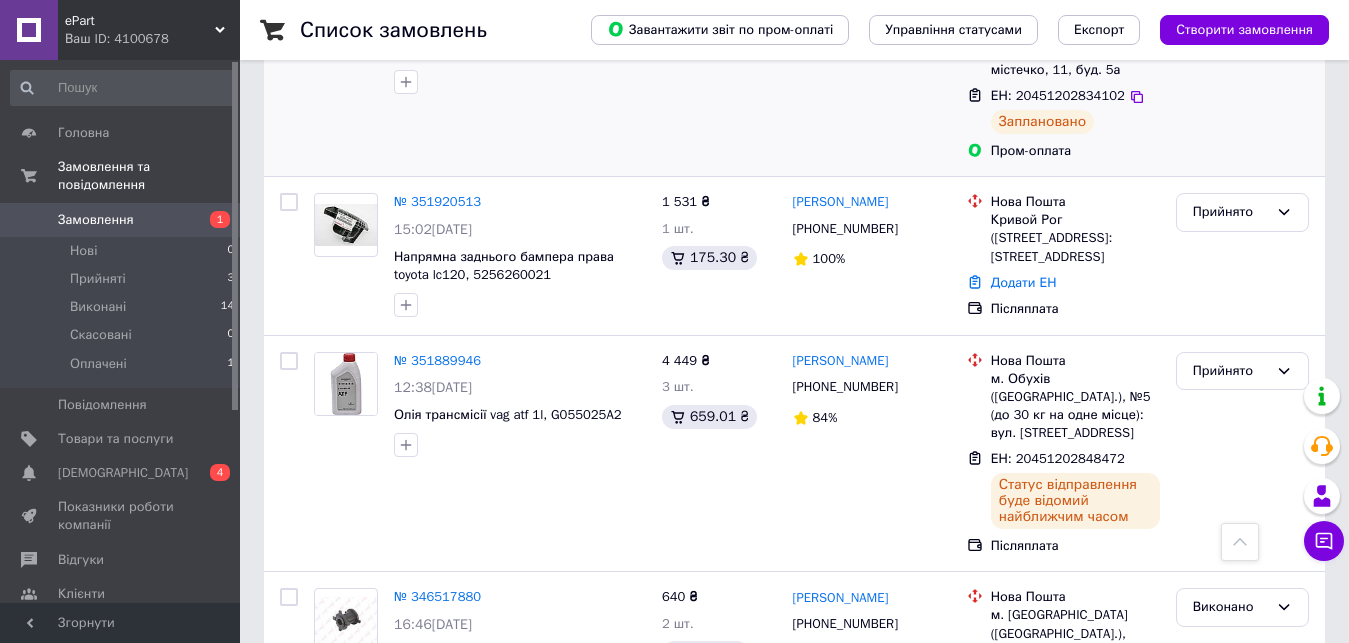scroll, scrollTop: 600, scrollLeft: 0, axis: vertical 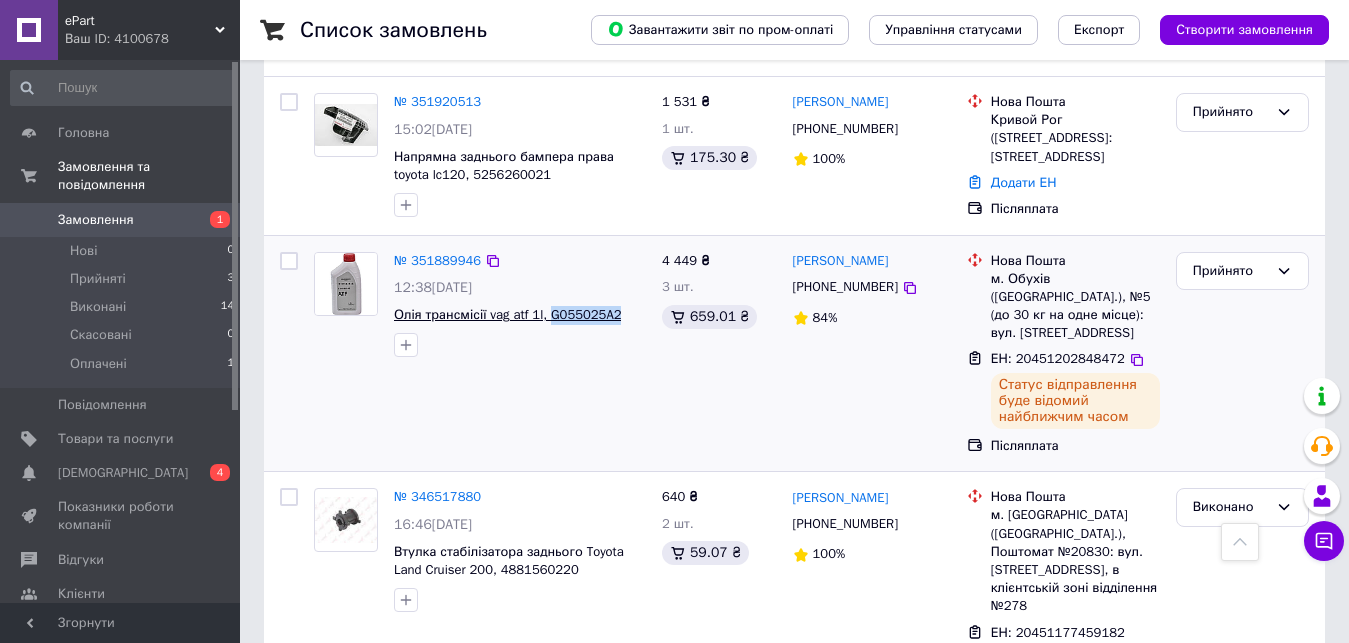 drag, startPoint x: 614, startPoint y: 336, endPoint x: 544, endPoint y: 341, distance: 70.178345 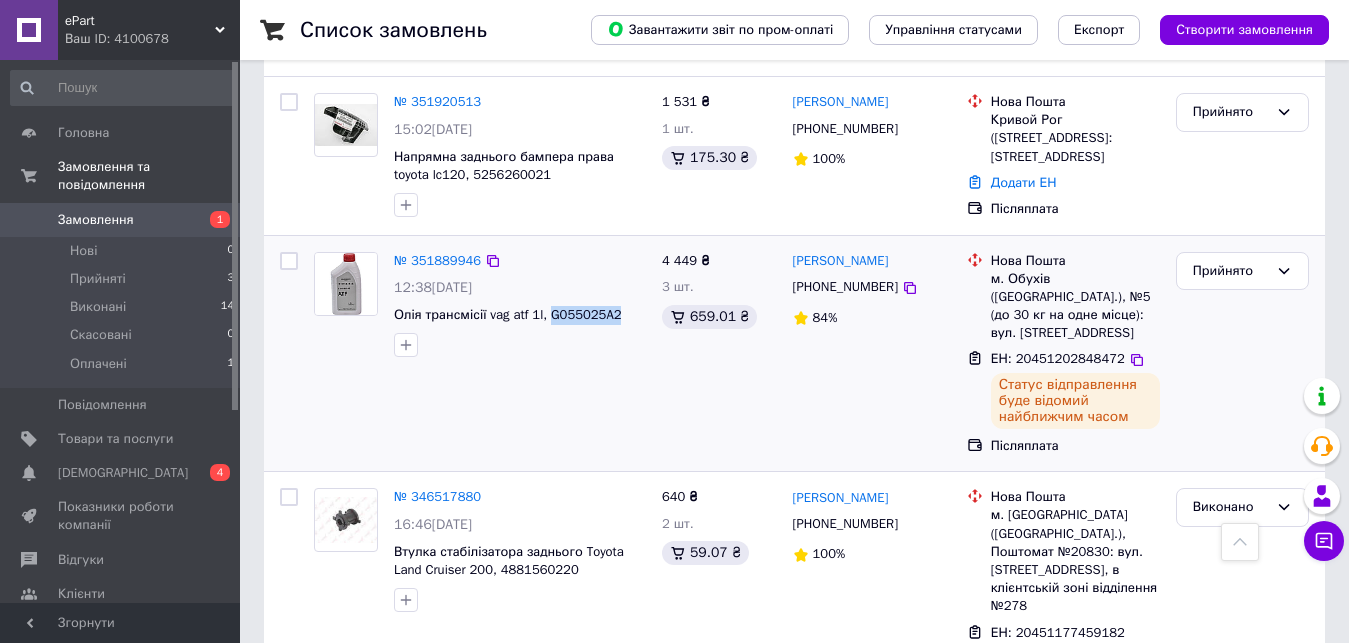 copy on "G055025A2" 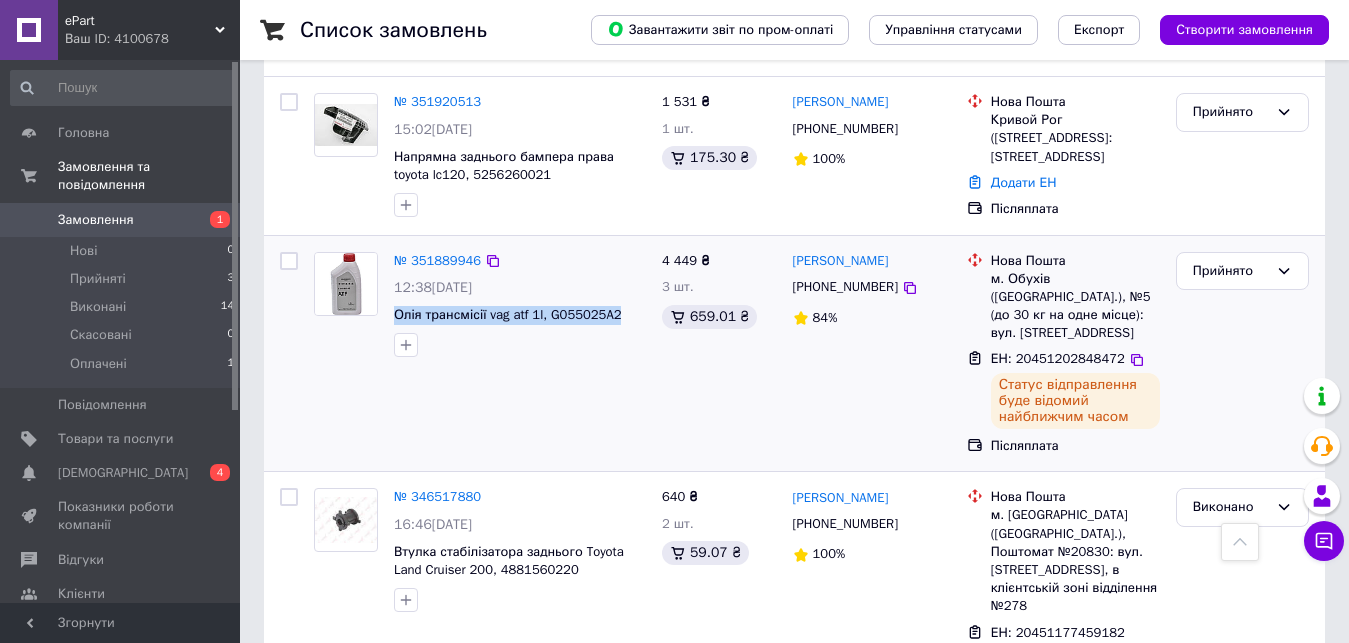drag, startPoint x: 389, startPoint y: 334, endPoint x: 615, endPoint y: 336, distance: 226.00885 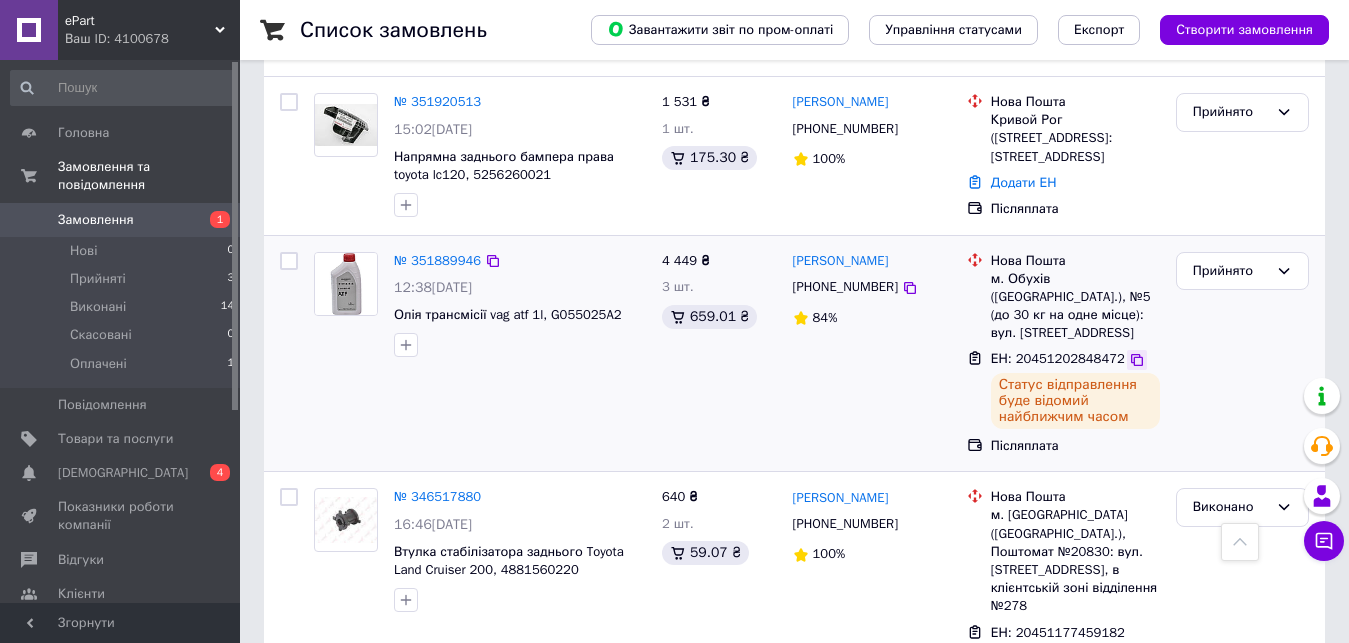 click 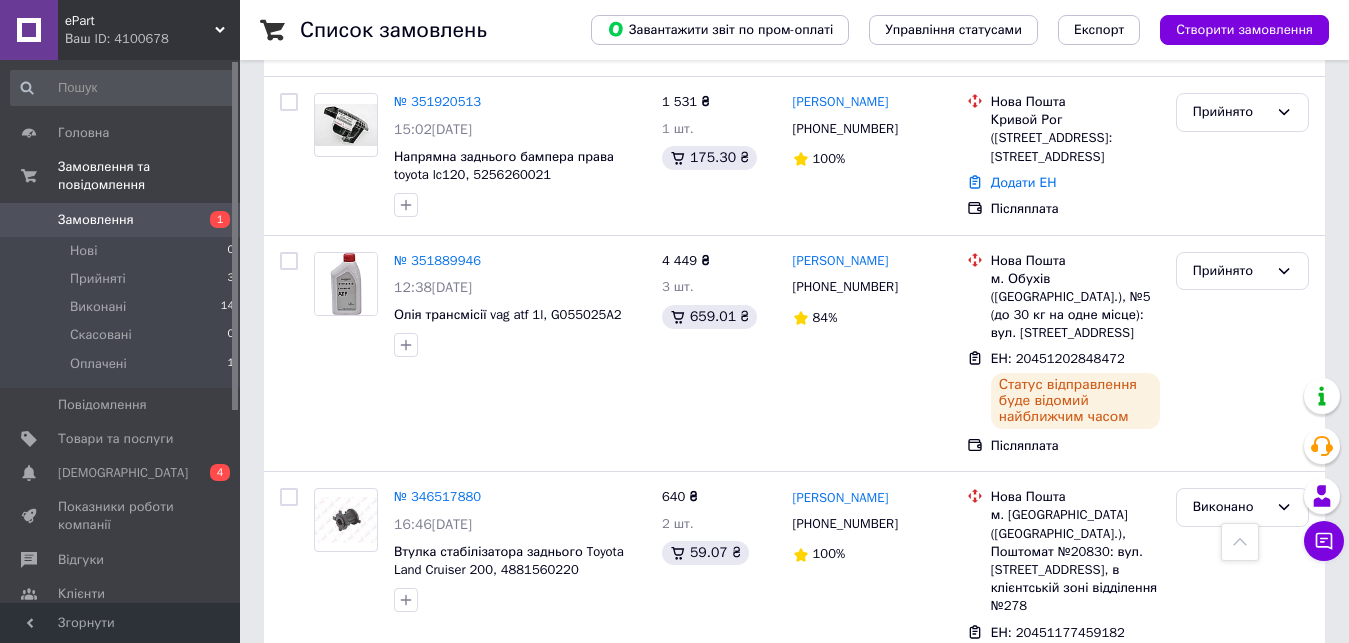 click on "Замовлення" at bounding box center [121, 220] 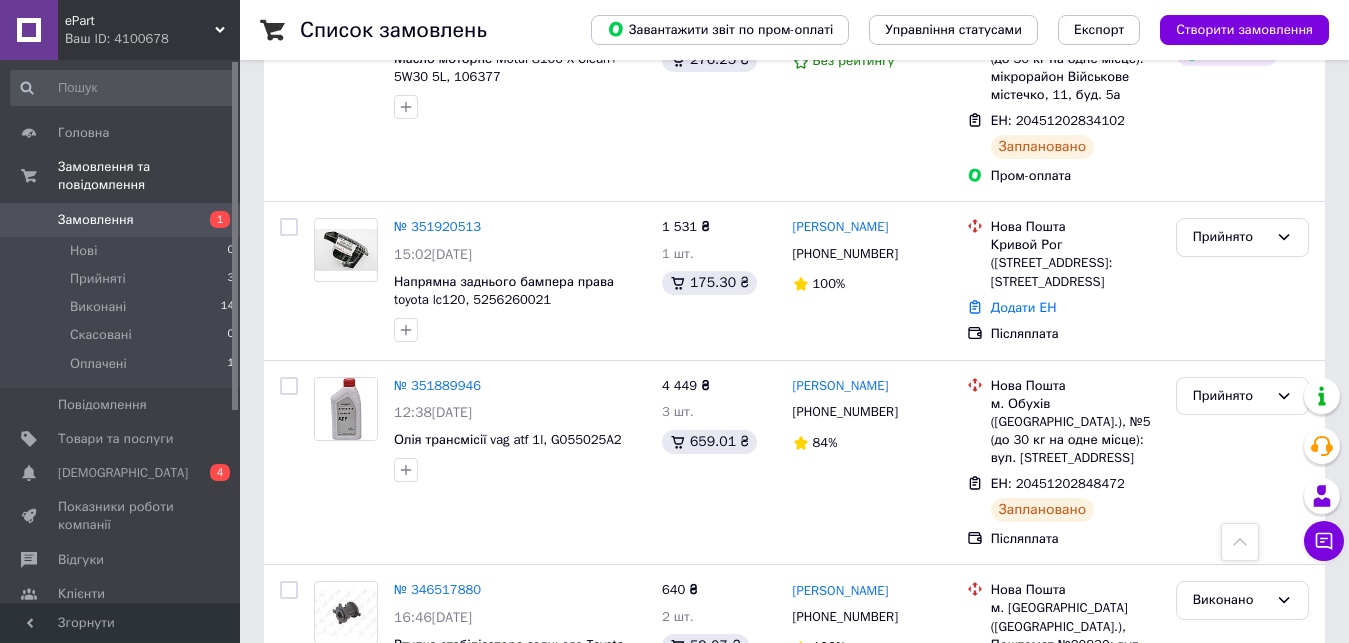 scroll, scrollTop: 200, scrollLeft: 0, axis: vertical 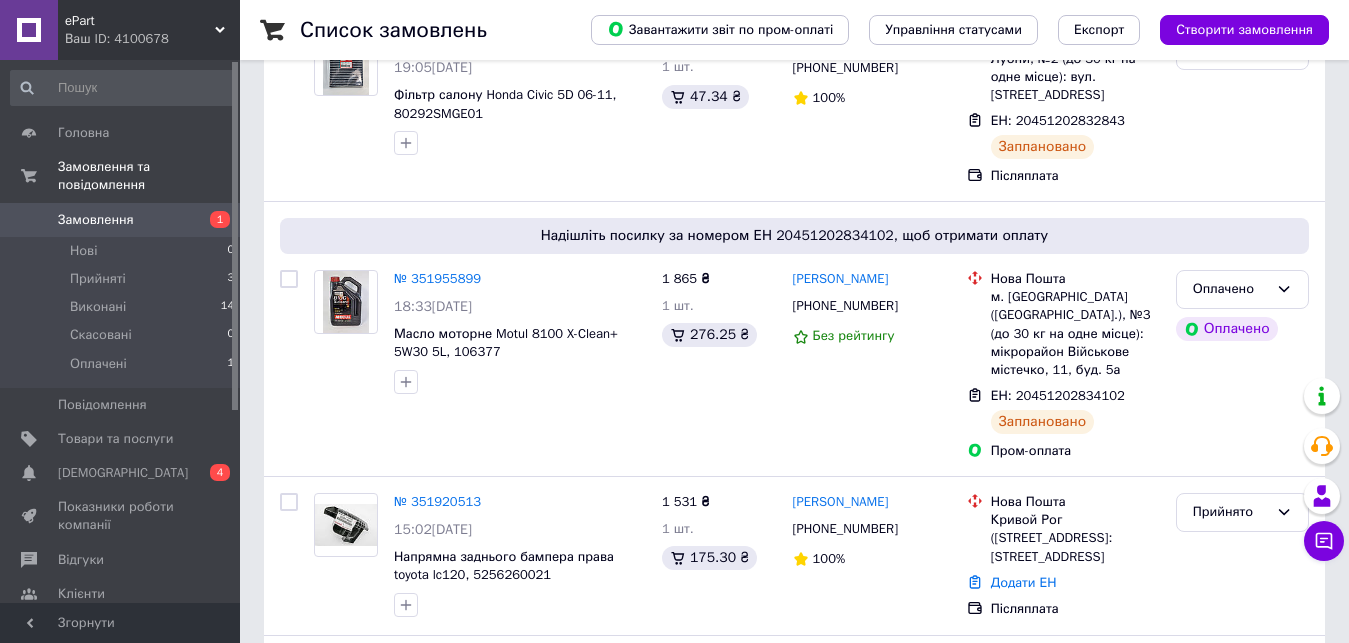 click on "1" at bounding box center (220, 219) 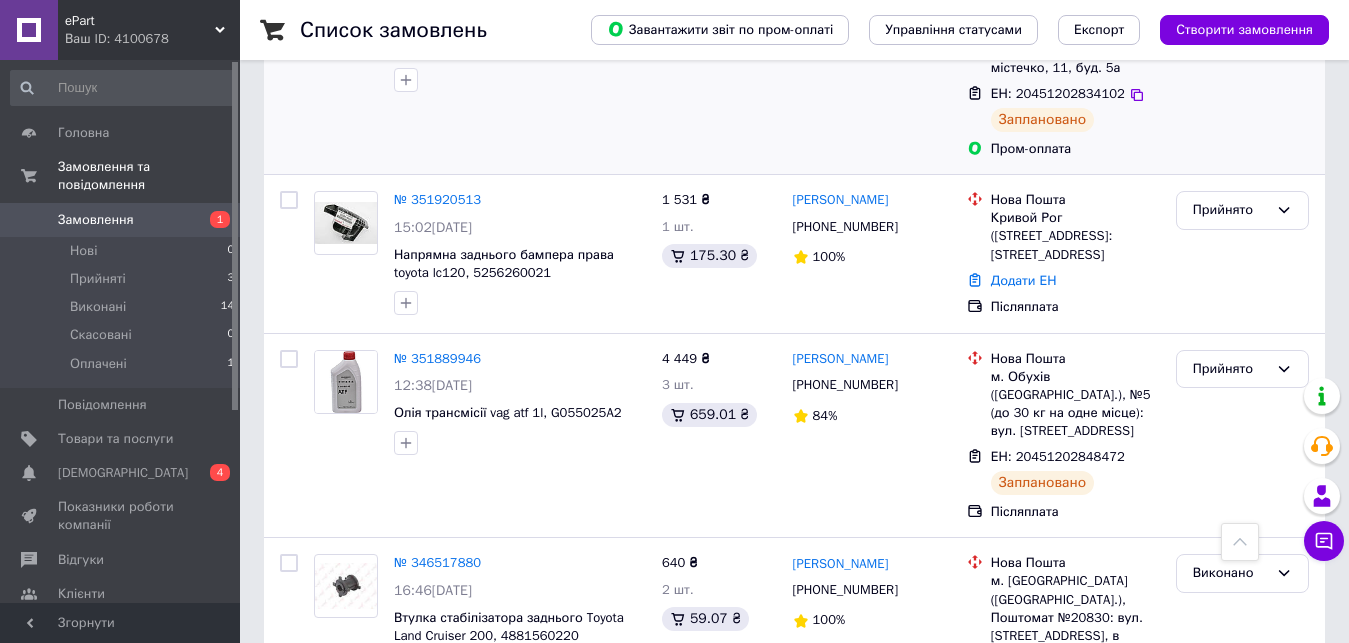 scroll, scrollTop: 500, scrollLeft: 0, axis: vertical 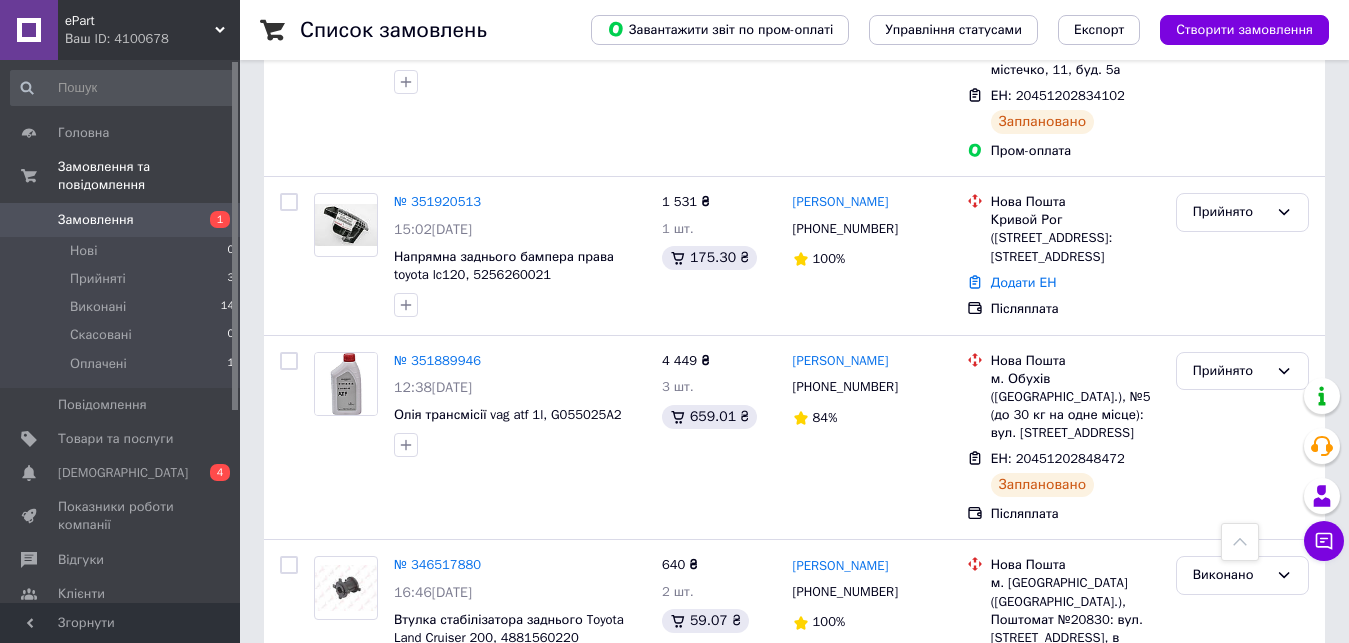 click on "Замовлення 1" at bounding box center [123, 220] 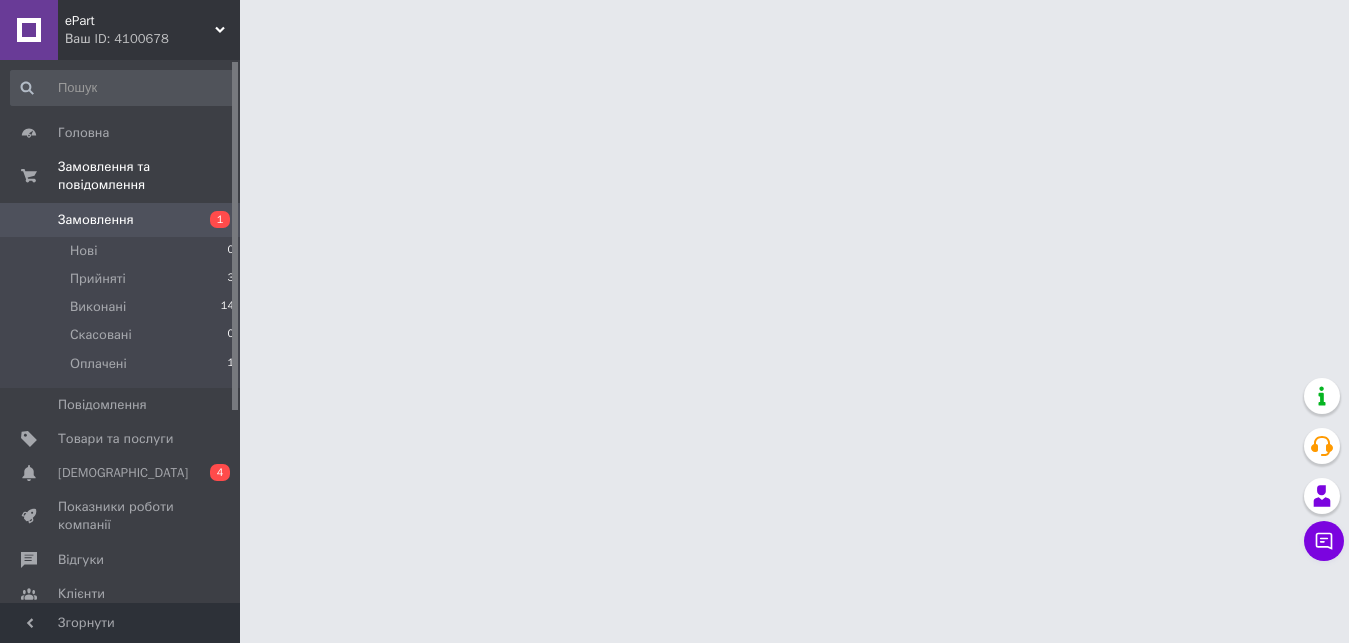 scroll, scrollTop: 0, scrollLeft: 0, axis: both 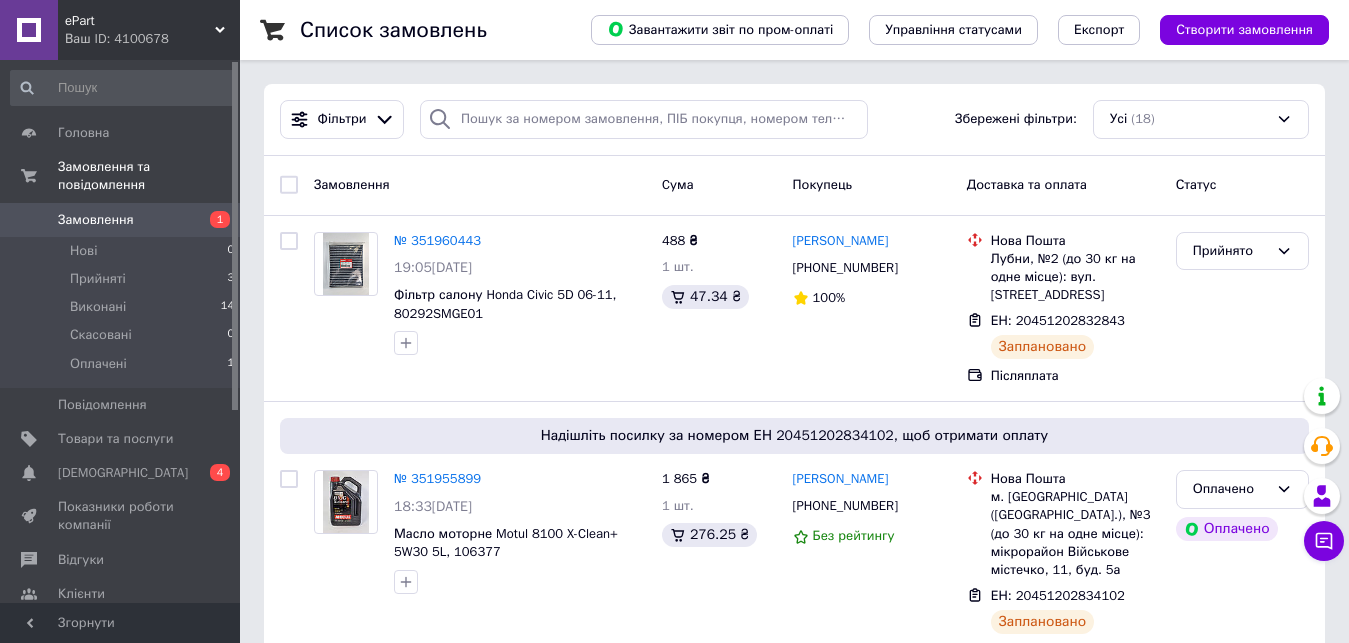 click on "1" at bounding box center [220, 219] 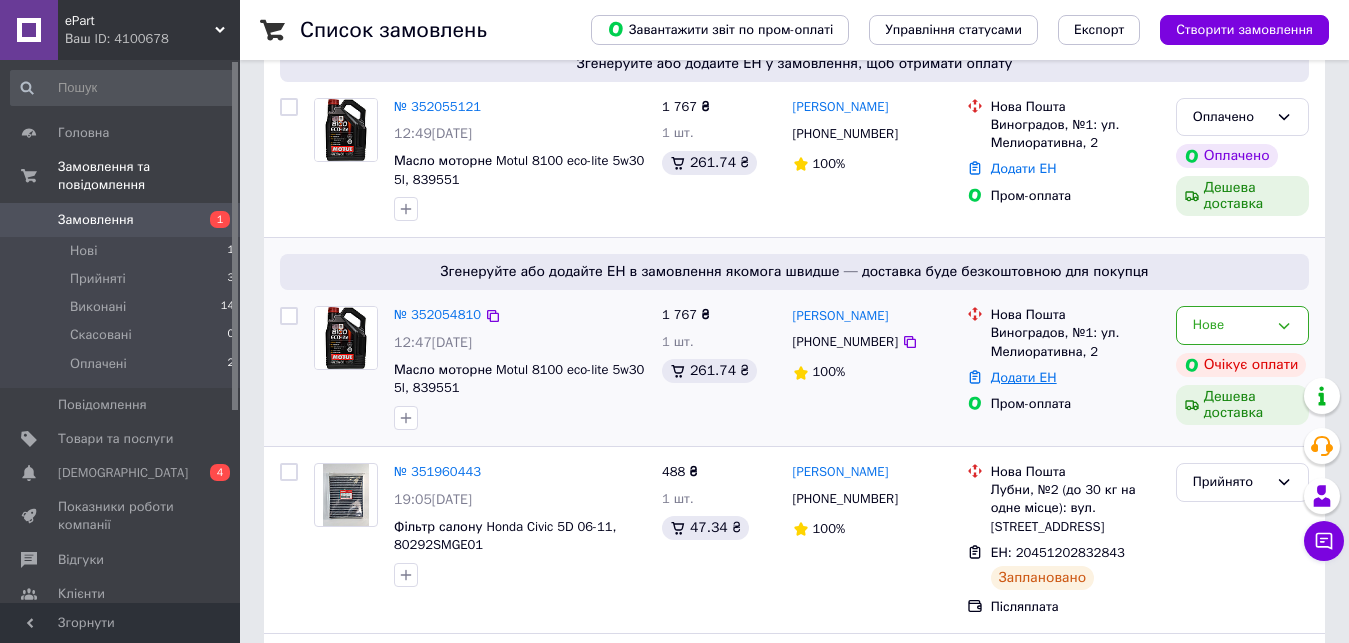 scroll, scrollTop: 200, scrollLeft: 0, axis: vertical 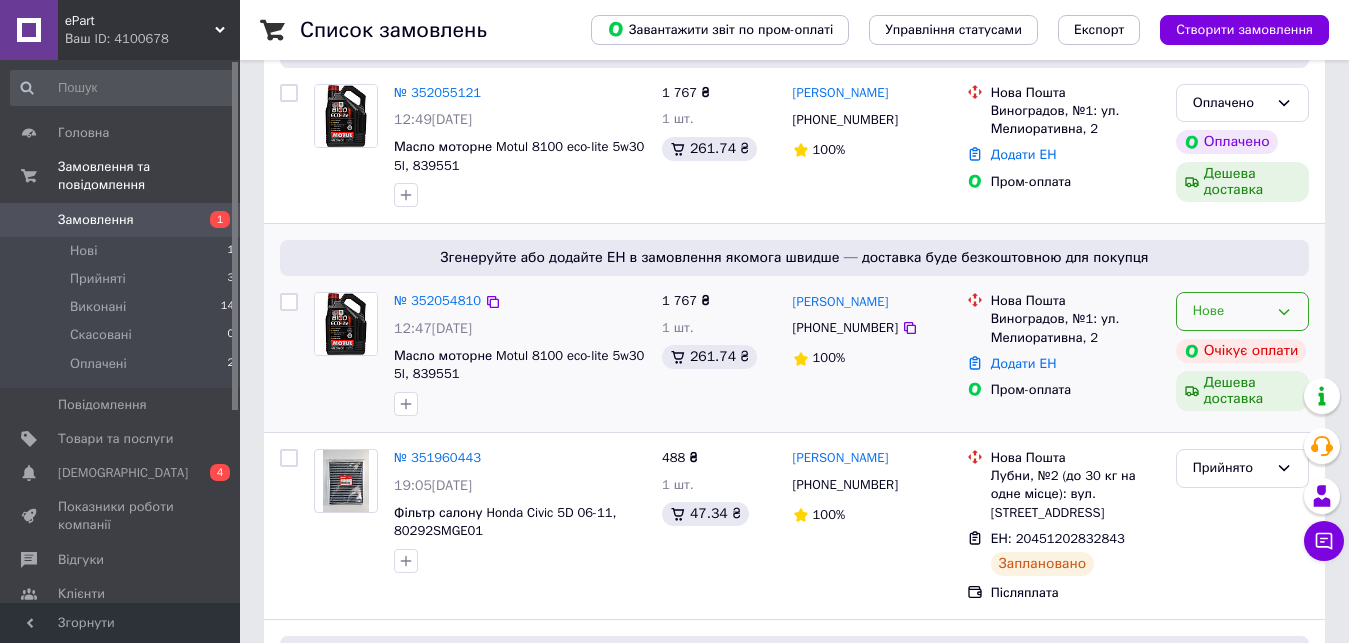 click on "Нове" at bounding box center (1242, 311) 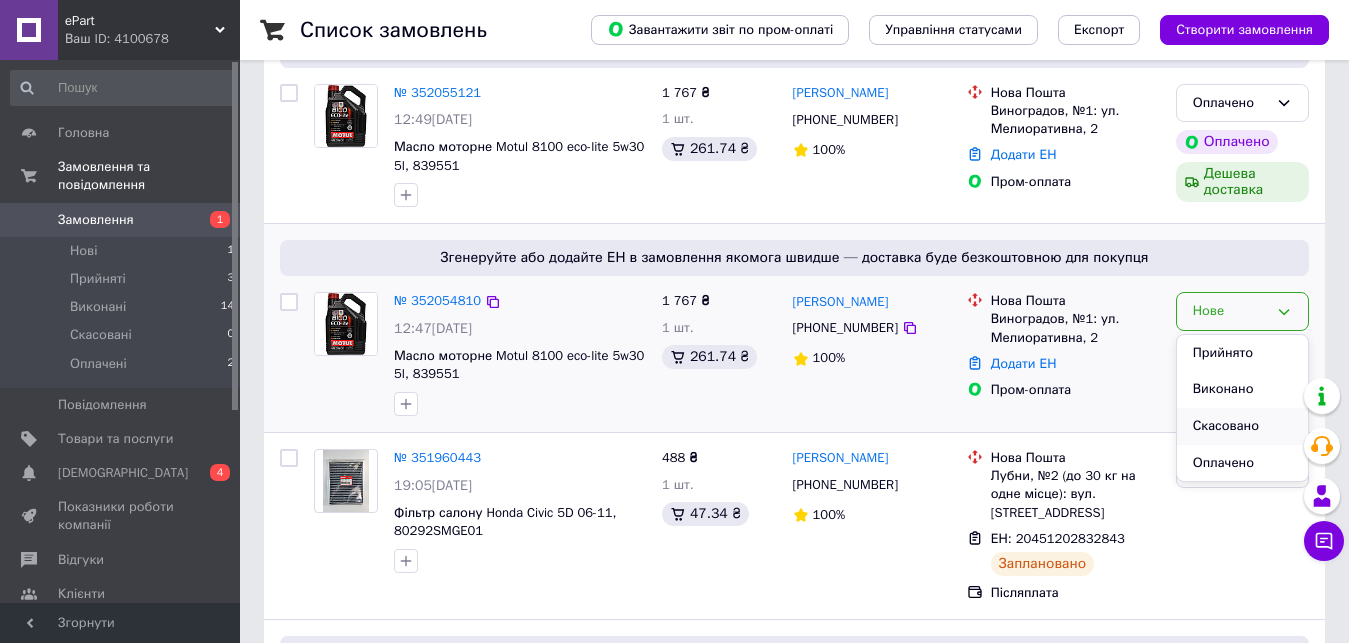 click on "Скасовано" at bounding box center [1242, 426] 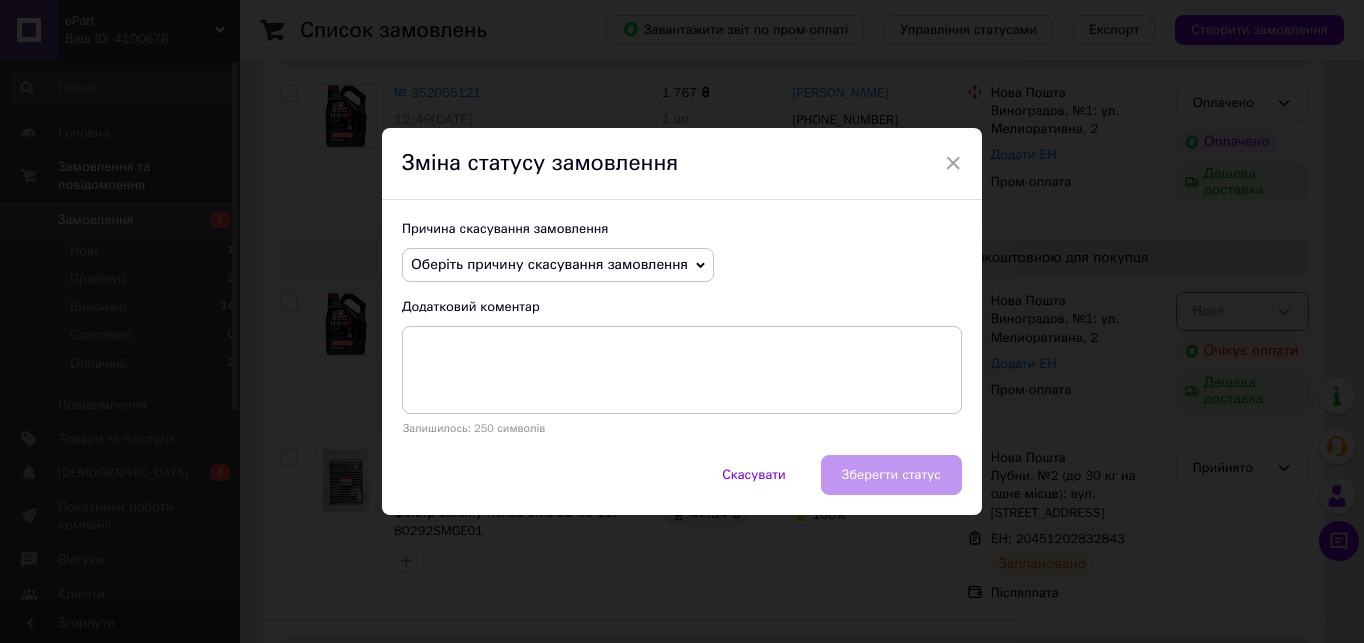 click on "Оберіть причину скасування замовлення" at bounding box center [549, 264] 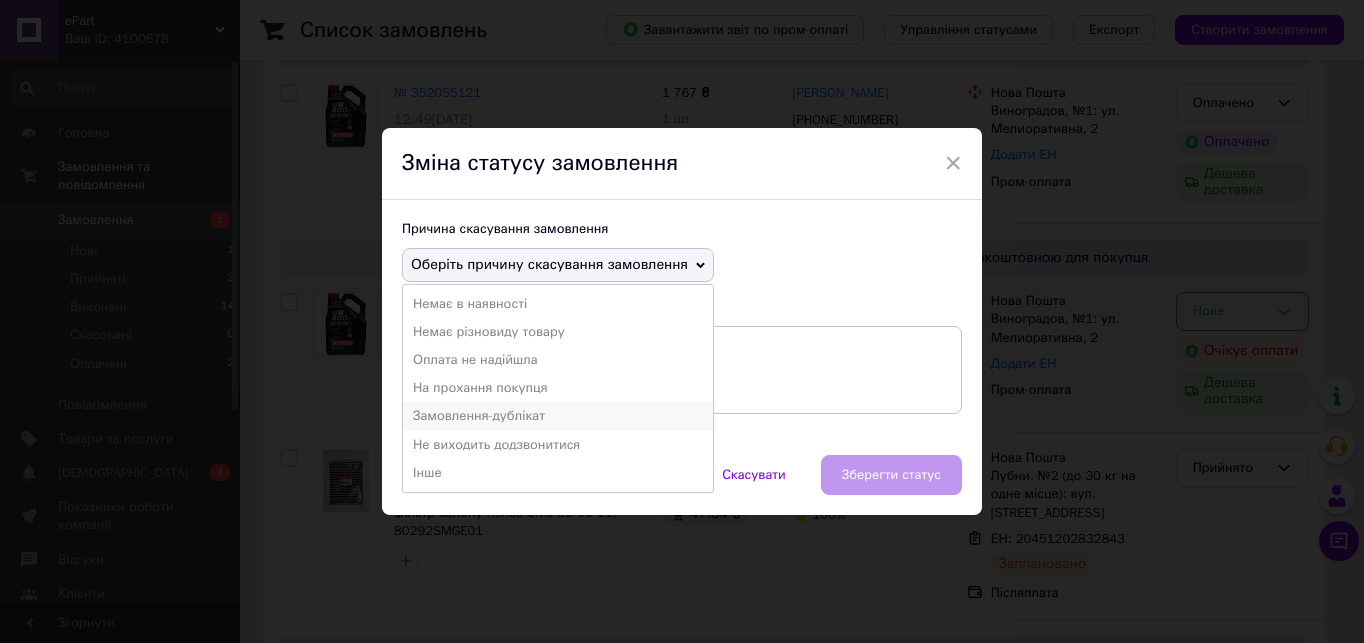 click on "Замовлення-дублікат" at bounding box center (558, 416) 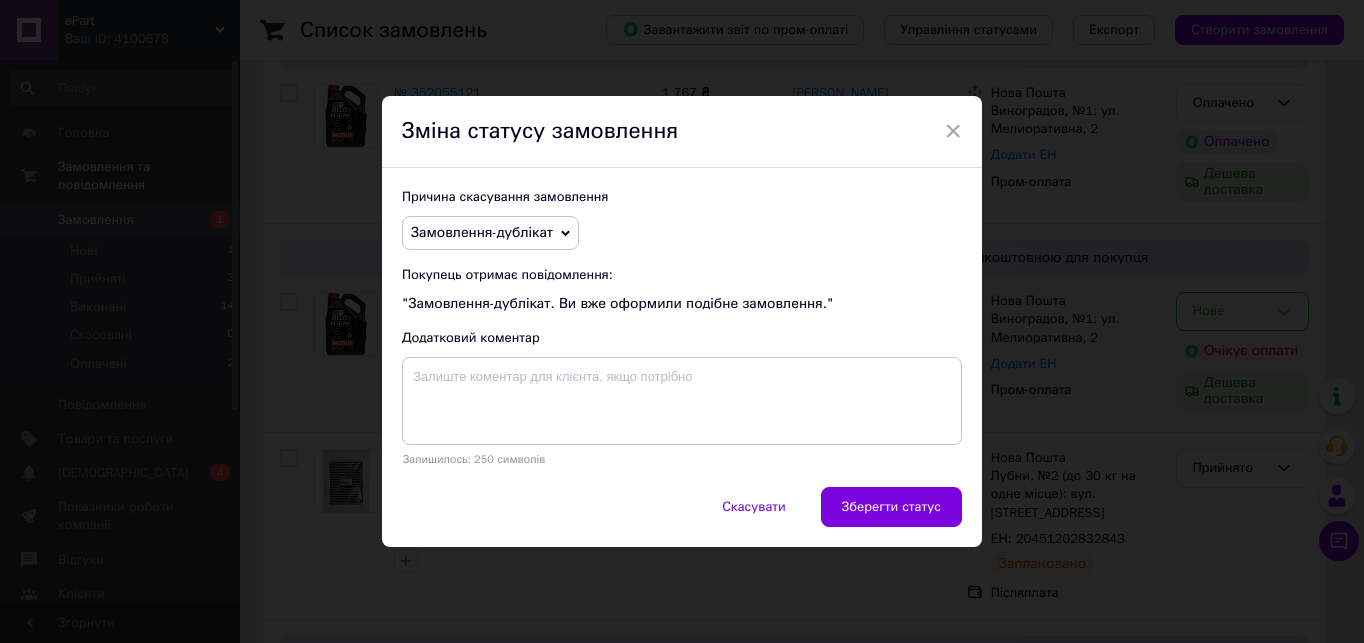 click on "Зберегти статус" at bounding box center [891, 507] 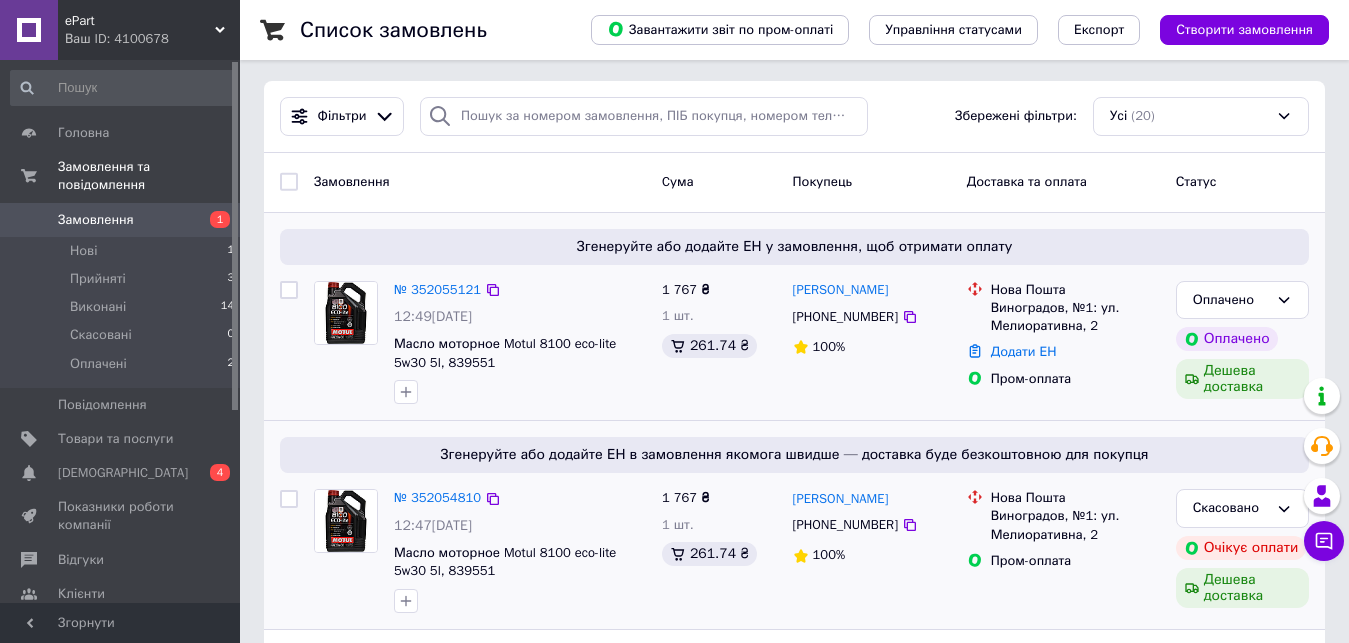 scroll, scrollTop: 0, scrollLeft: 0, axis: both 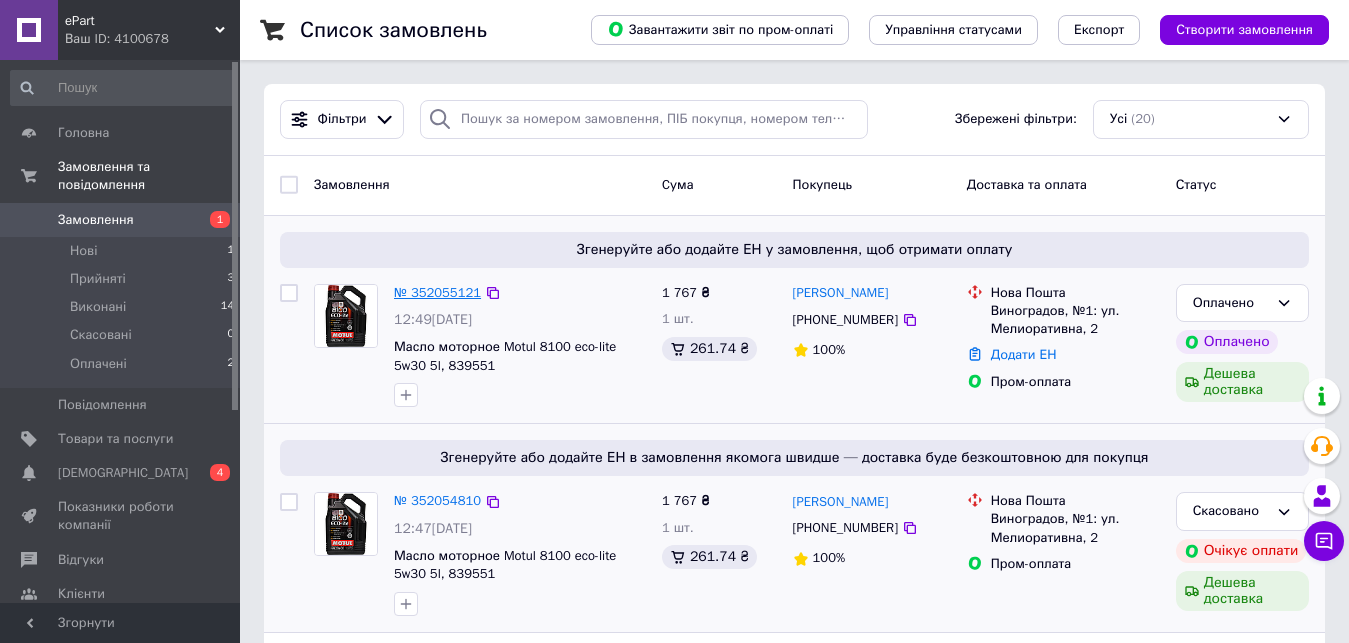 click on "№ 352055121" at bounding box center [437, 292] 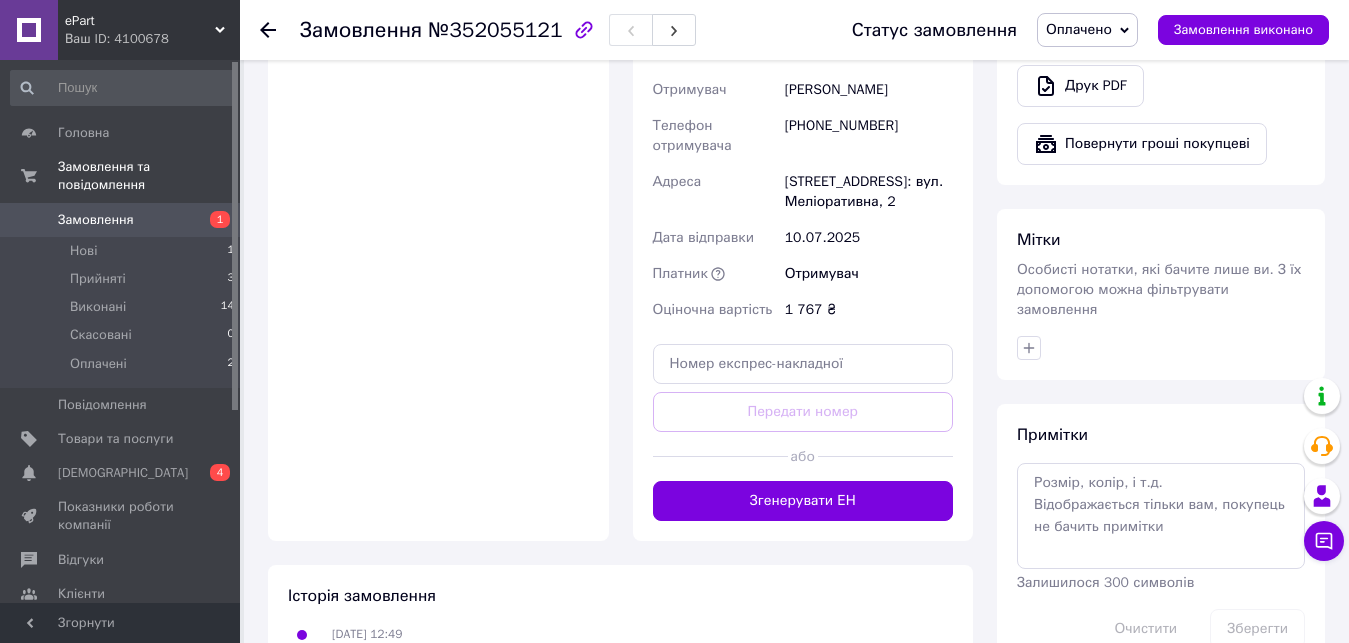 scroll, scrollTop: 800, scrollLeft: 0, axis: vertical 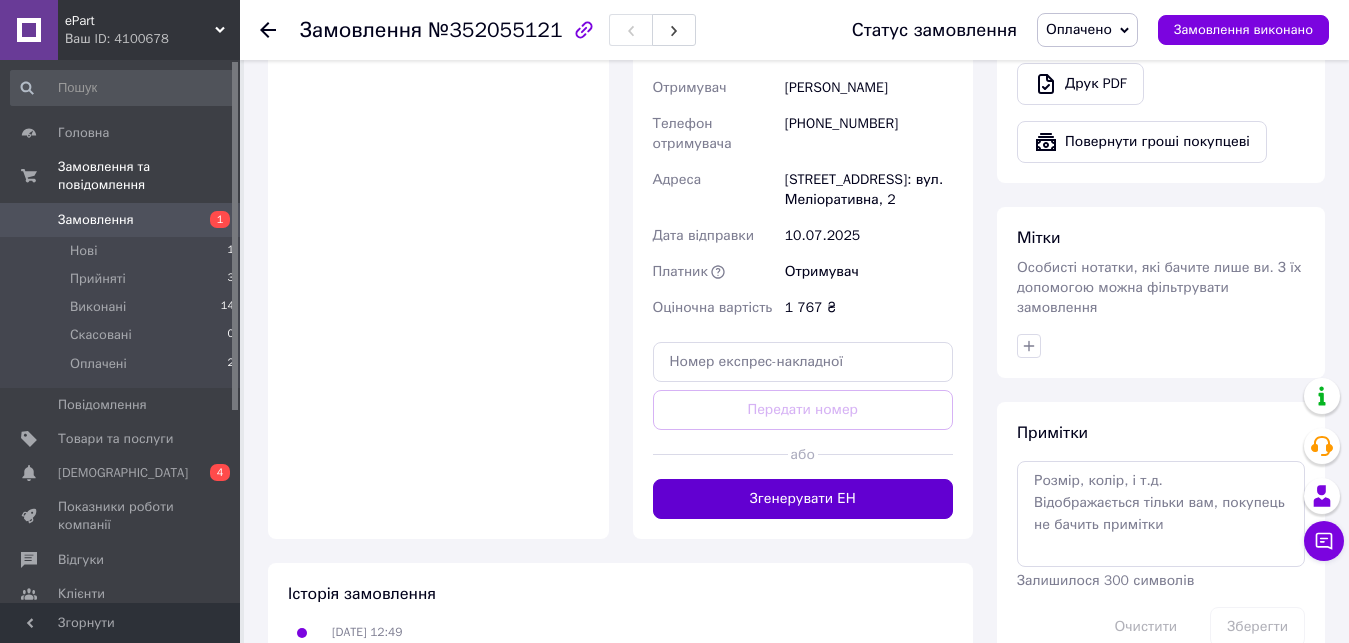 click on "Згенерувати ЕН" at bounding box center (803, 499) 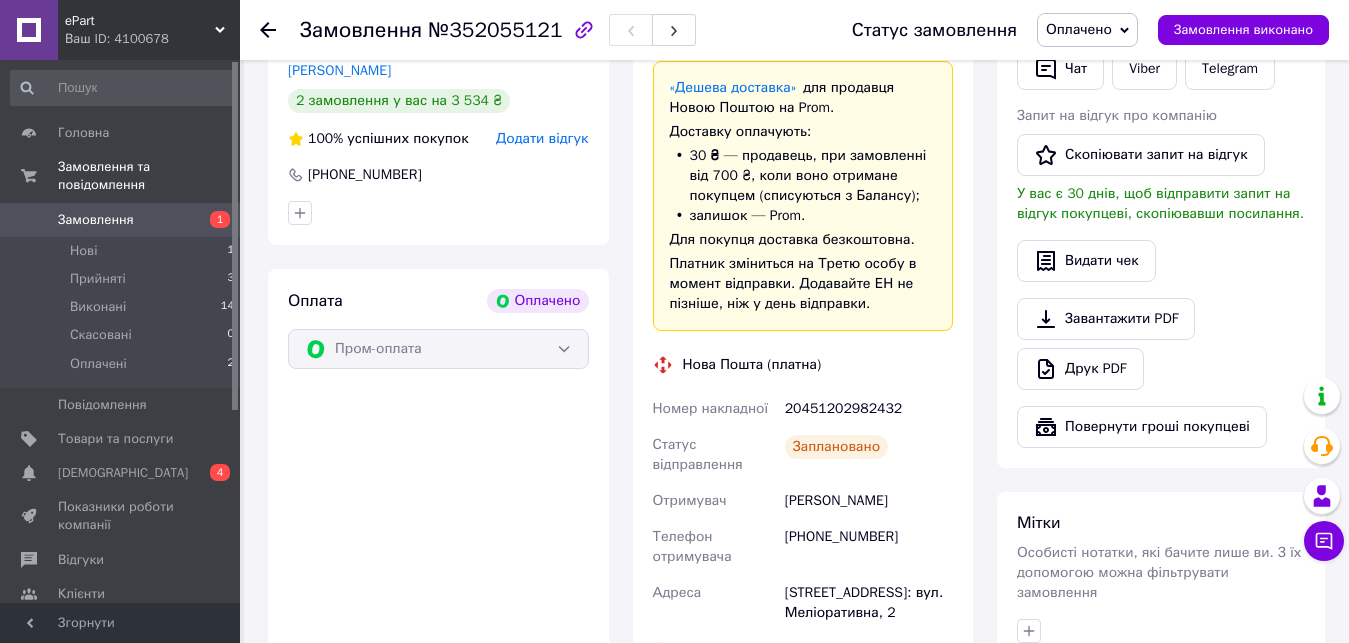 scroll, scrollTop: 500, scrollLeft: 0, axis: vertical 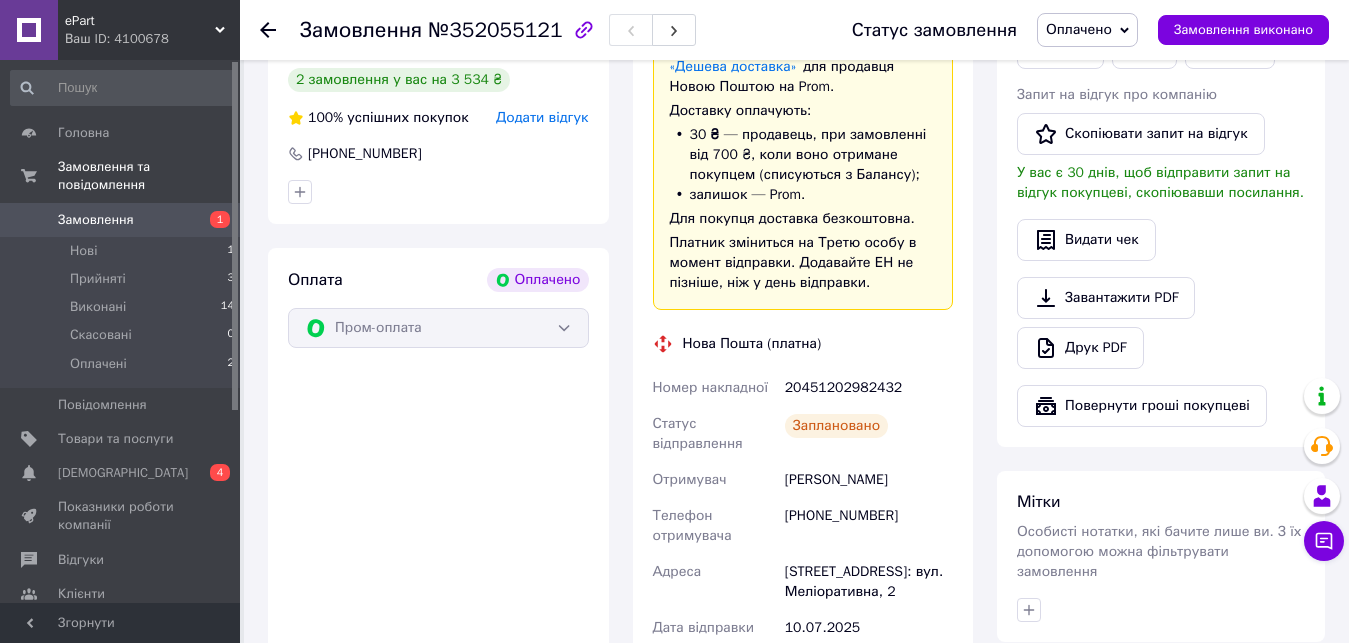 click on "20451202982432" at bounding box center (869, 388) 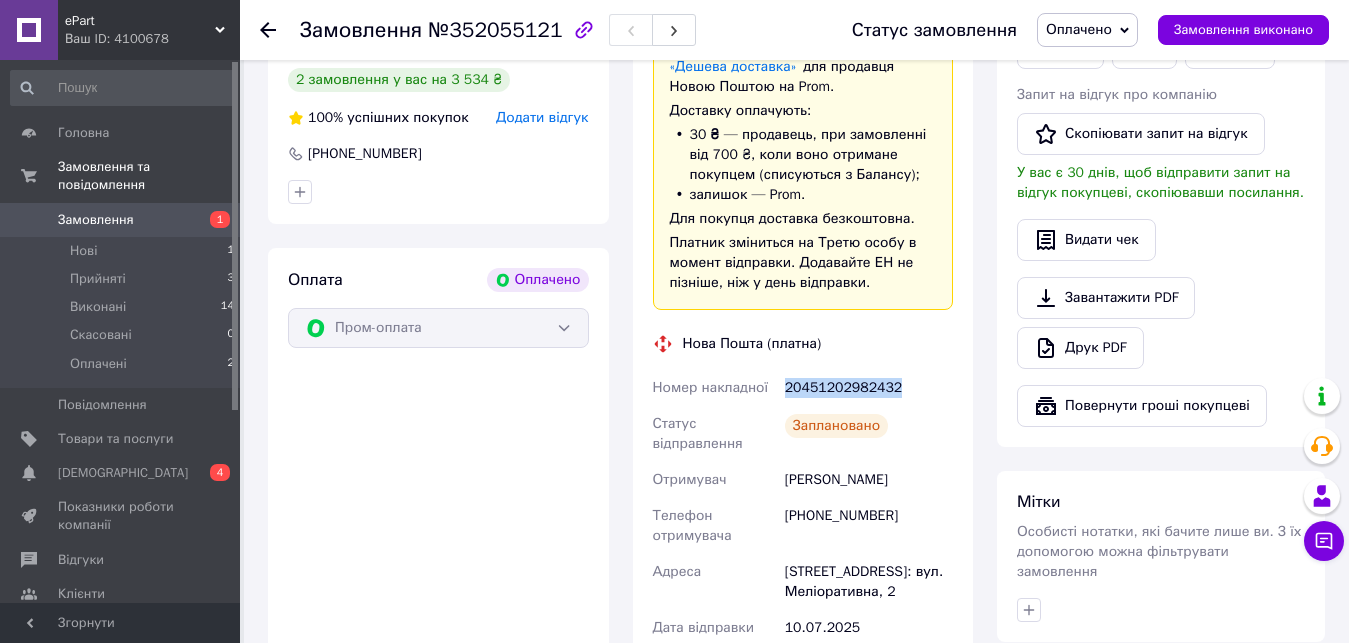 click on "20451202982432" at bounding box center (869, 388) 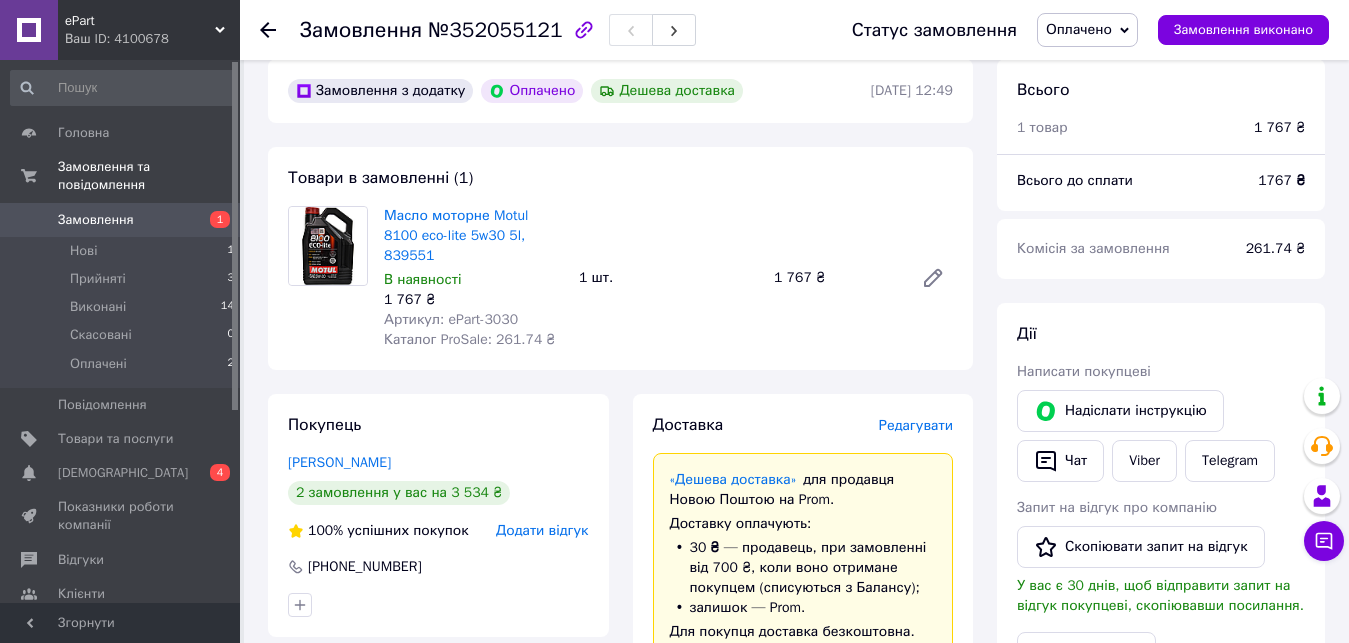 scroll, scrollTop: 0, scrollLeft: 0, axis: both 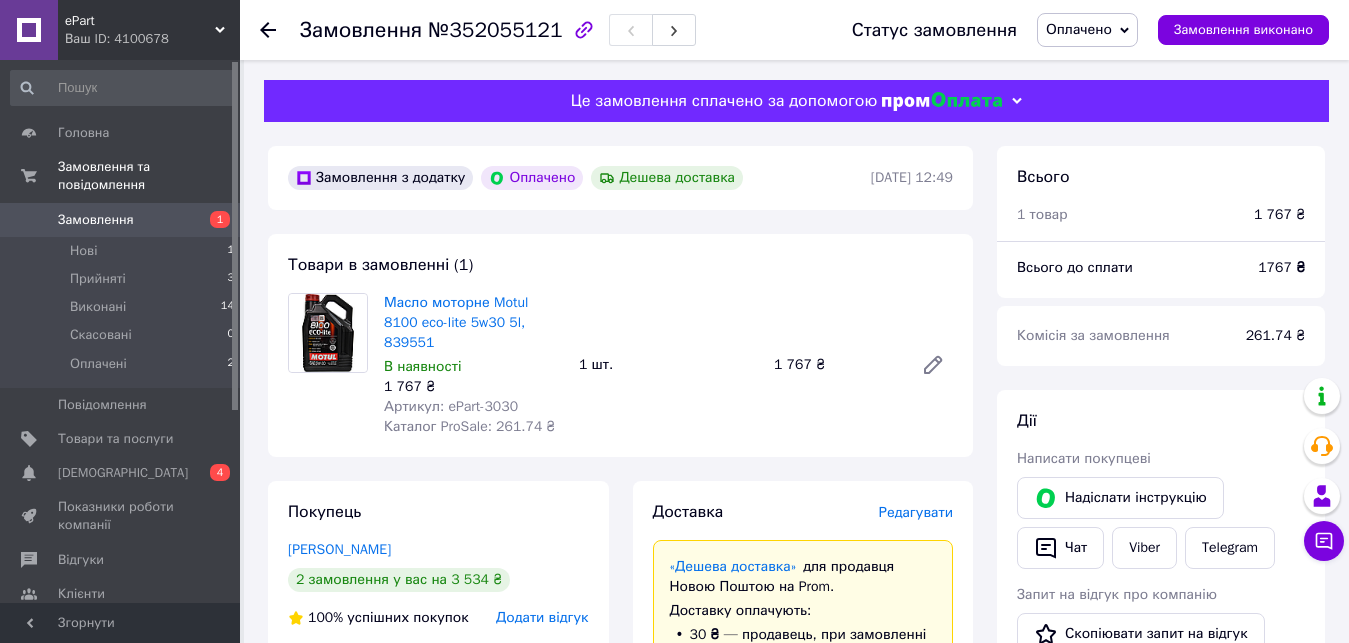 click on "№352055121" at bounding box center (495, 30) 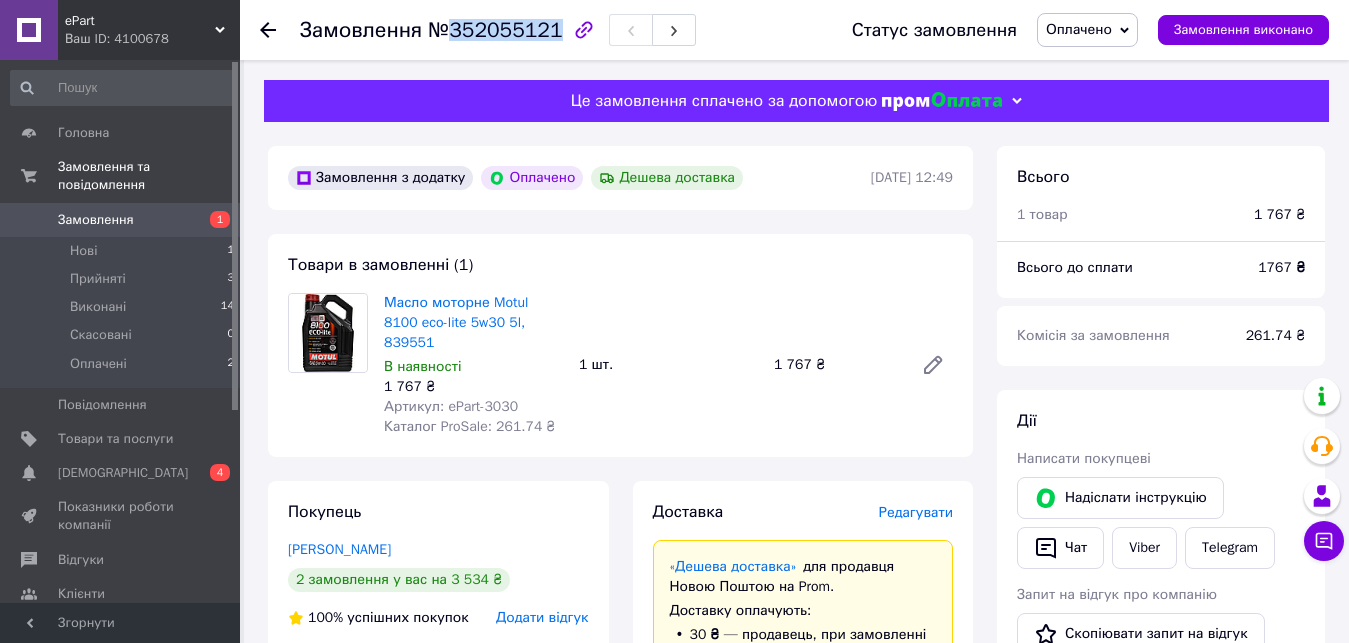 click on "№352055121" at bounding box center [495, 30] 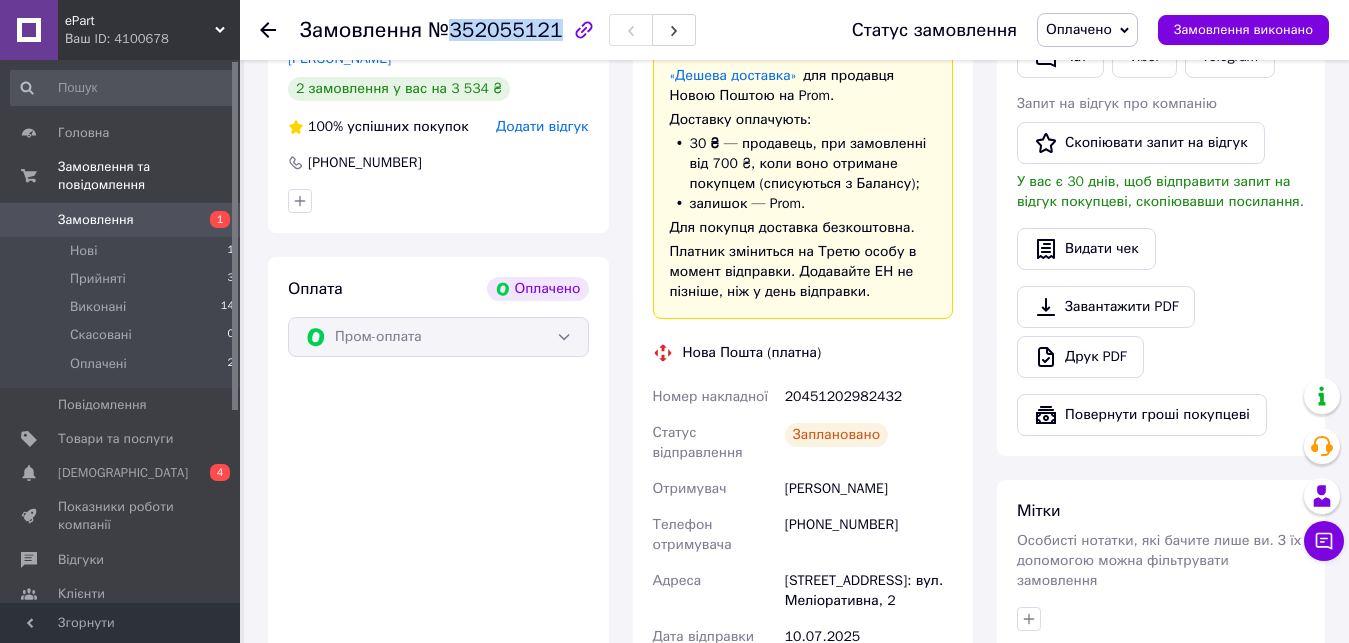 scroll, scrollTop: 500, scrollLeft: 0, axis: vertical 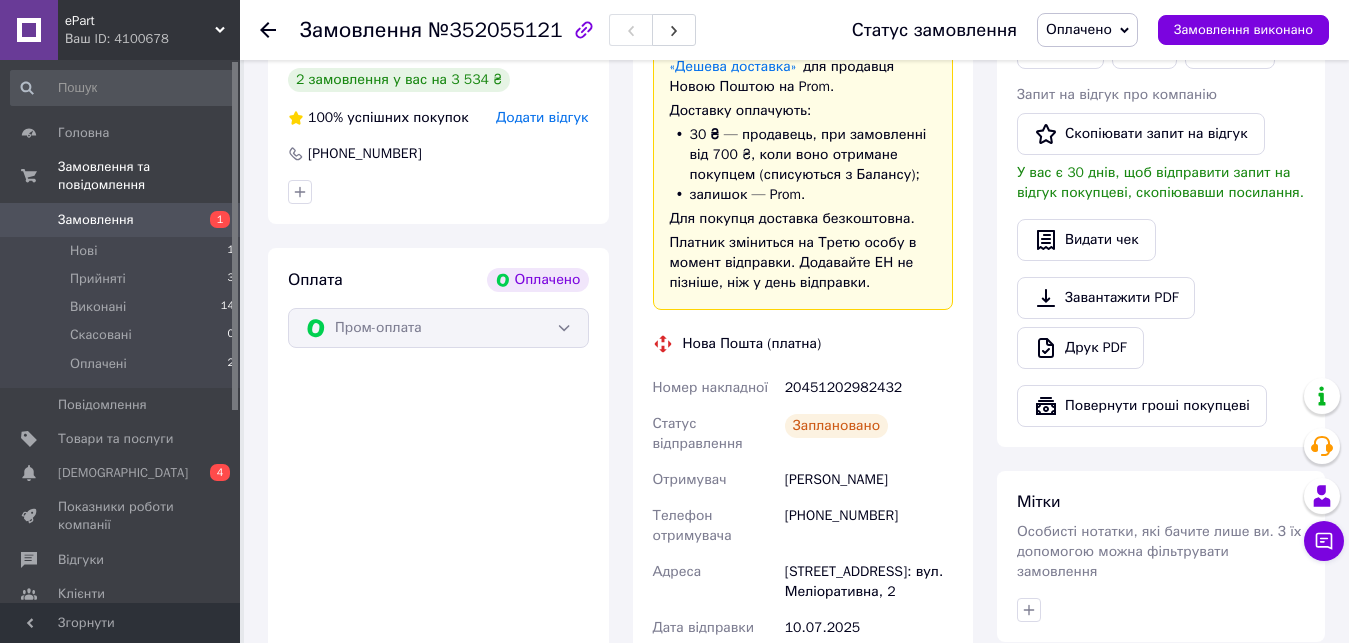 click on "20451202982432" at bounding box center (869, 388) 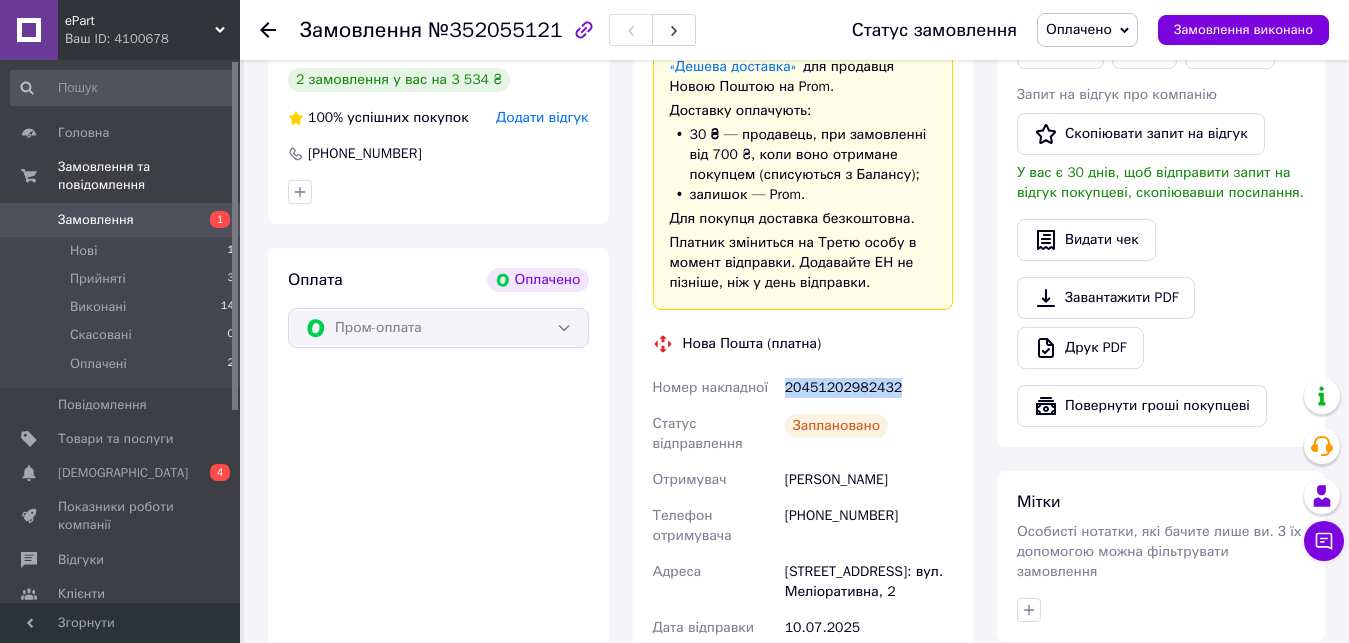click on "20451202982432" at bounding box center [869, 388] 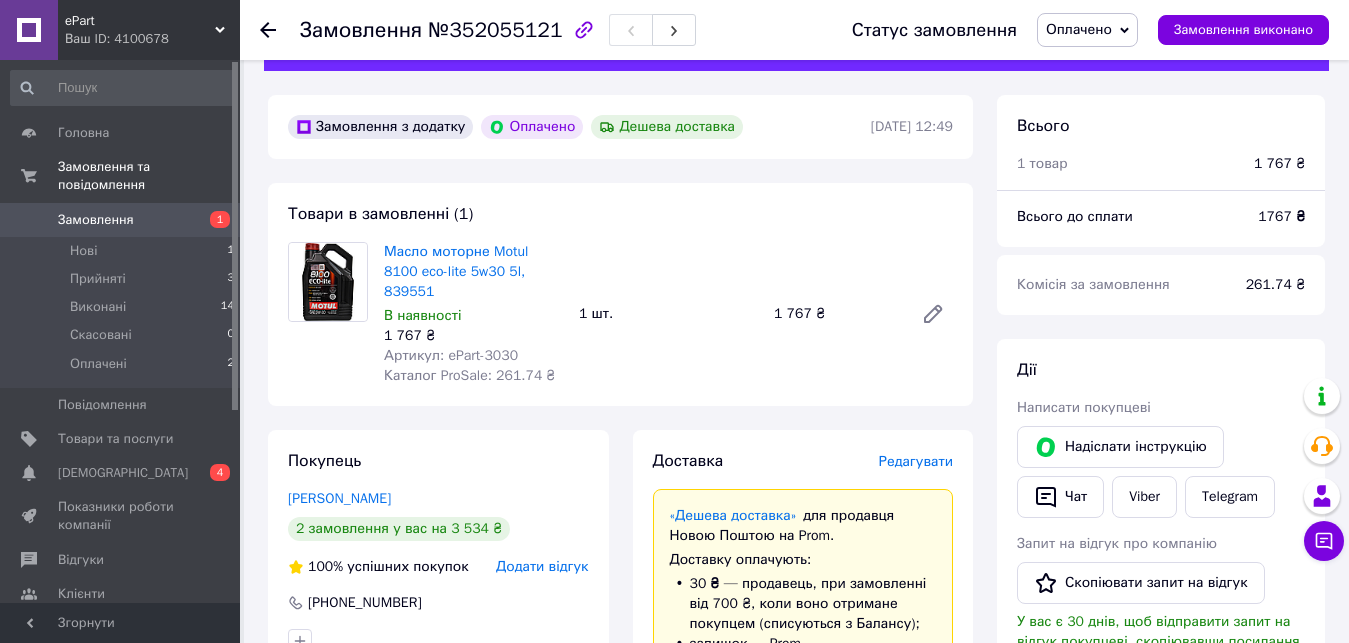 scroll, scrollTop: 100, scrollLeft: 0, axis: vertical 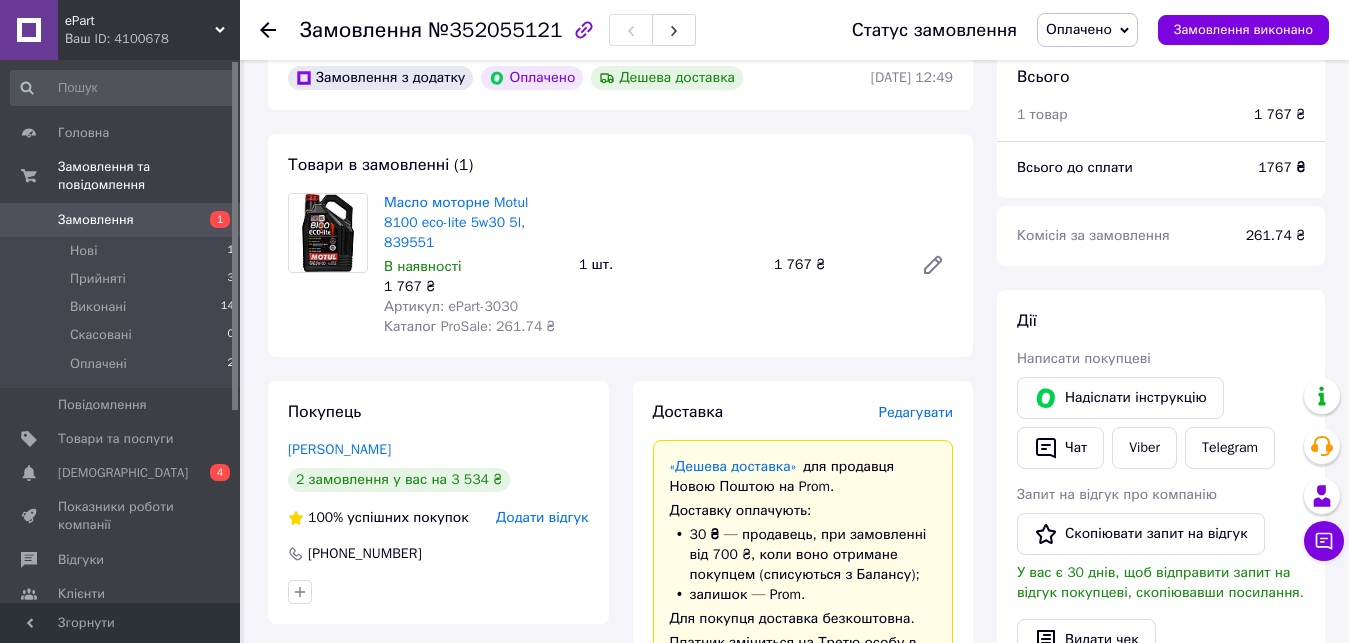 click on "№352055121" at bounding box center (495, 30) 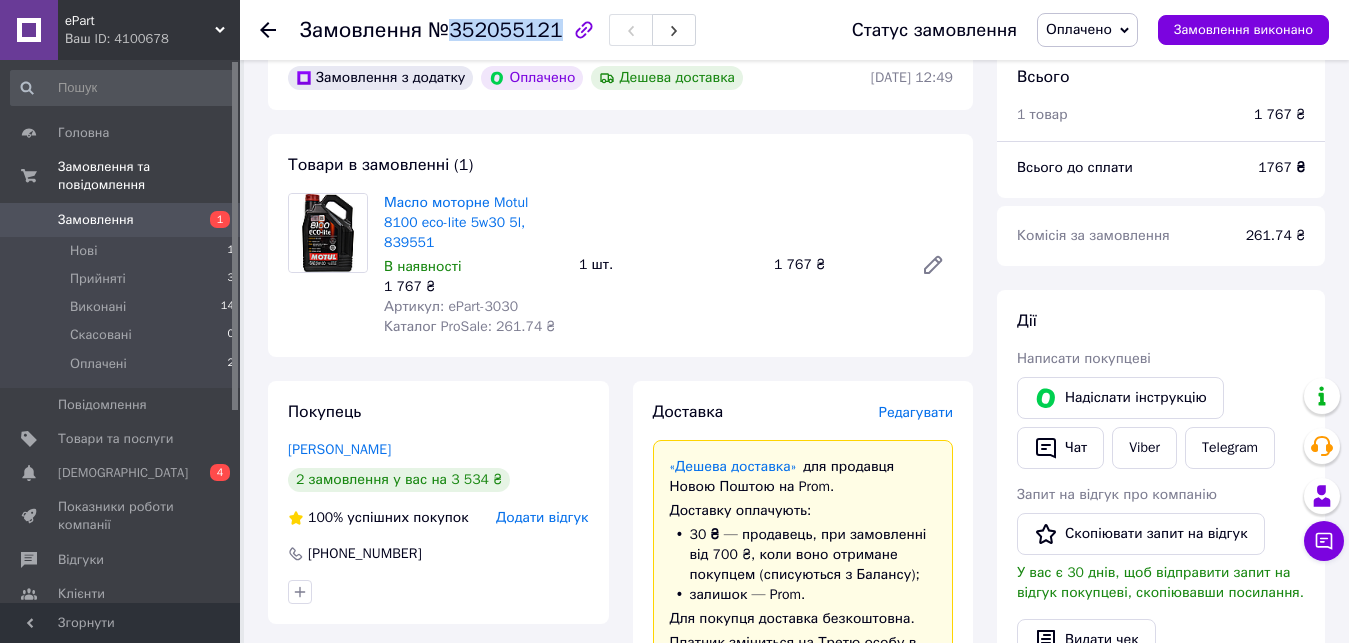 click on "№352055121" at bounding box center [495, 30] 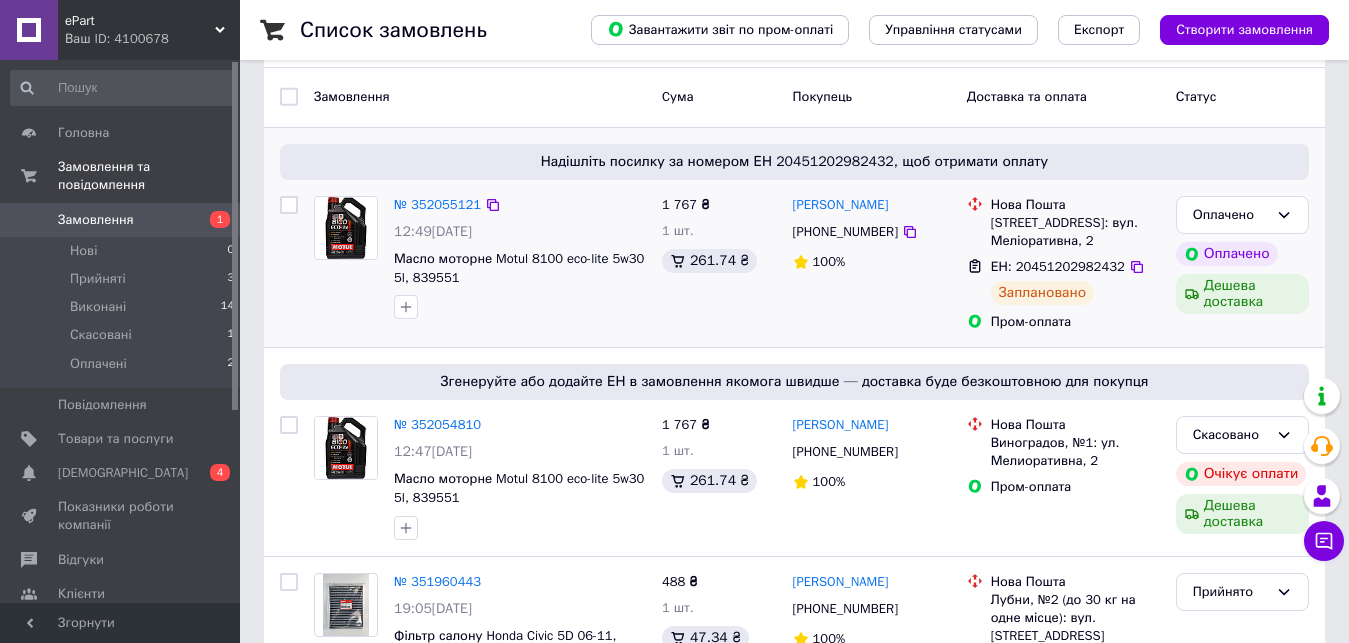 scroll, scrollTop: 200, scrollLeft: 0, axis: vertical 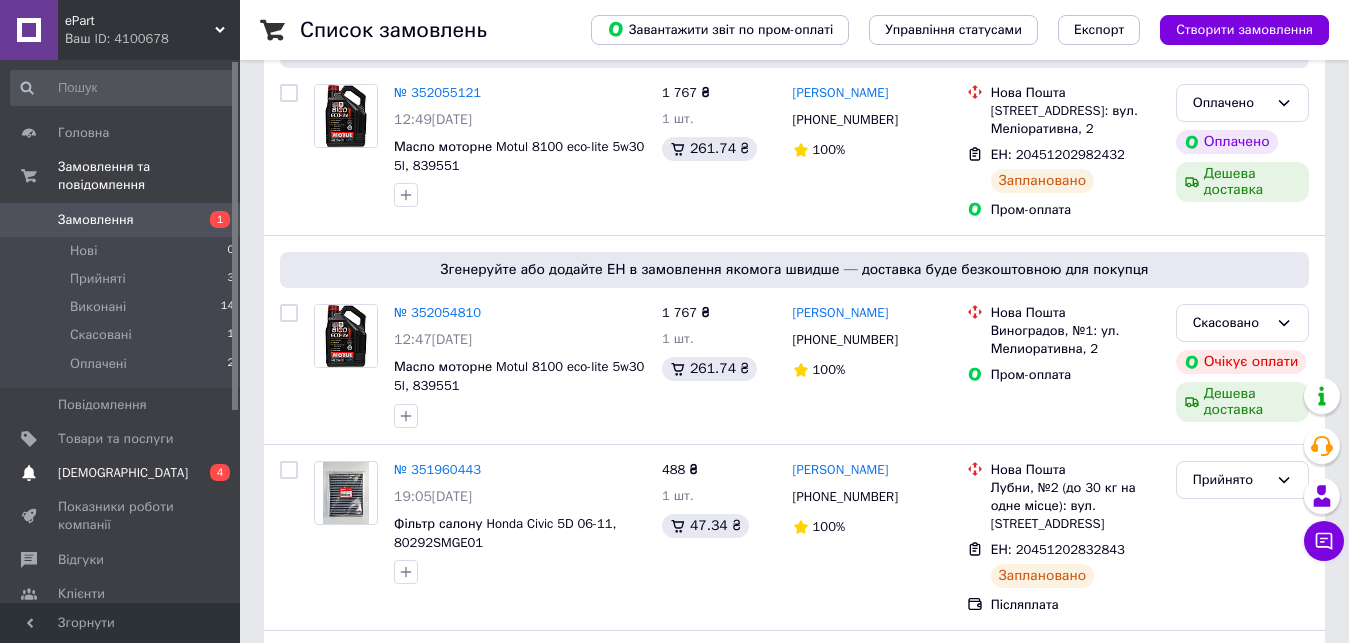 click on "0 4" at bounding box center (212, 473) 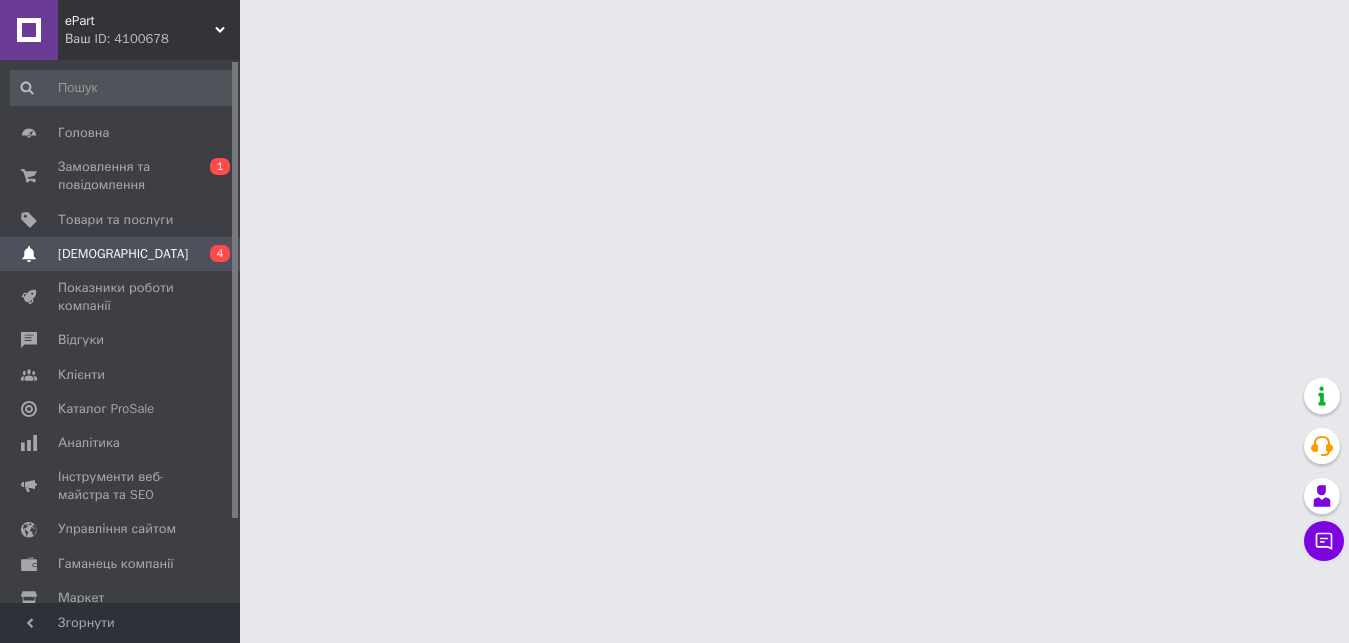 scroll, scrollTop: 0, scrollLeft: 0, axis: both 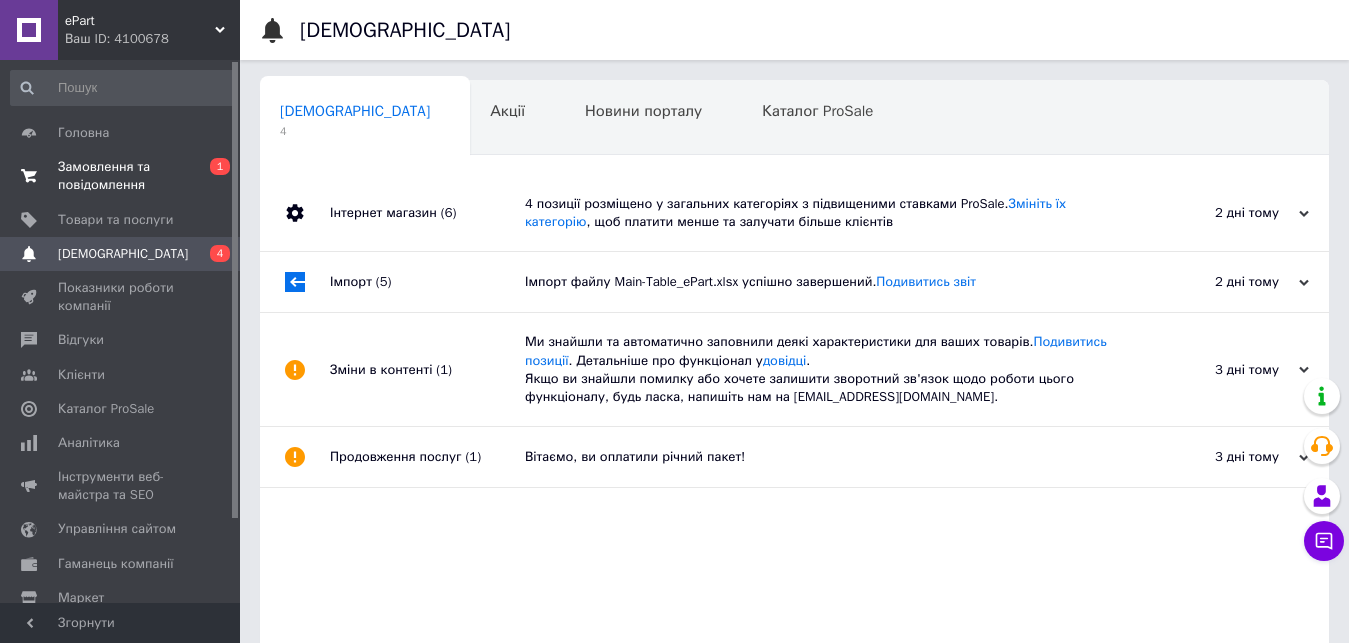 click on "0 1" at bounding box center [212, 176] 